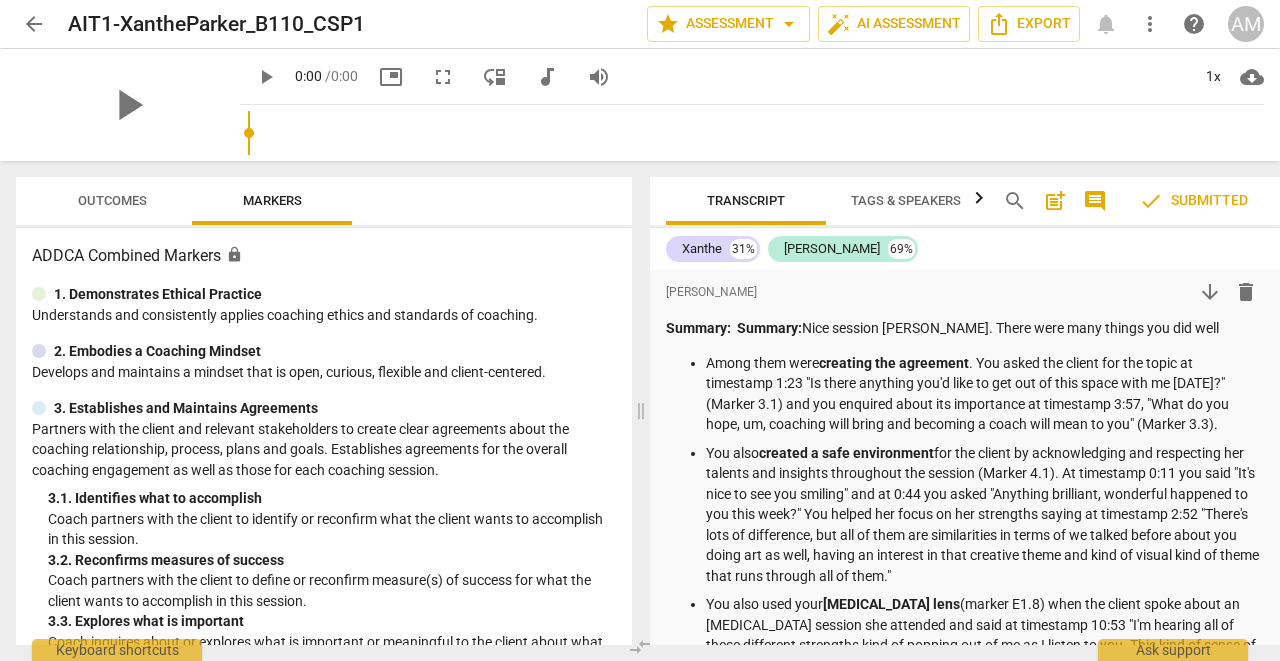 scroll, scrollTop: 0, scrollLeft: 0, axis: both 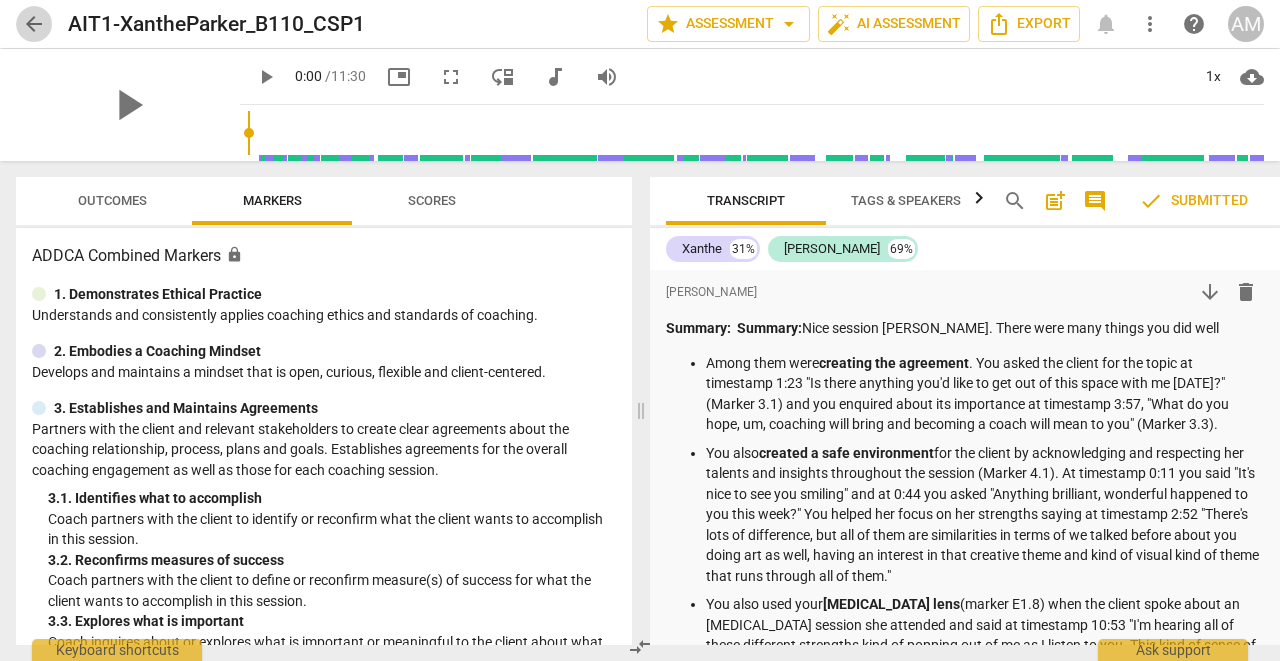 click on "arrow_back" at bounding box center [34, 24] 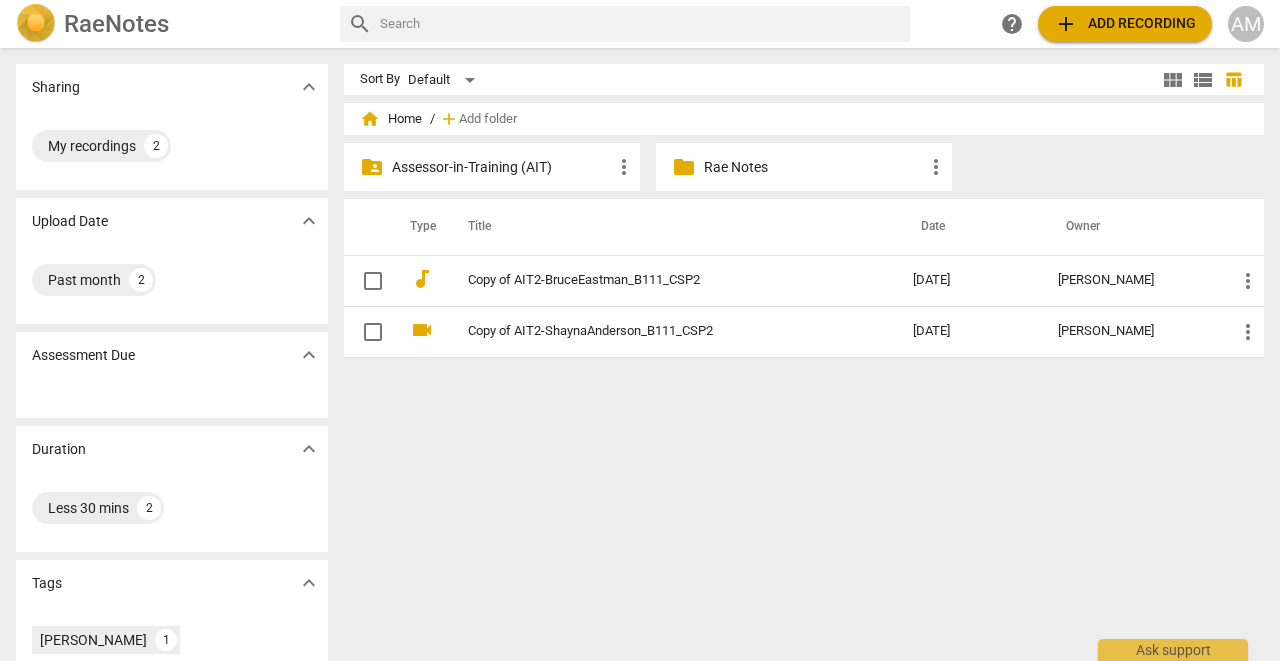 click on "Assessor-in-Training (AIT)" at bounding box center [502, 167] 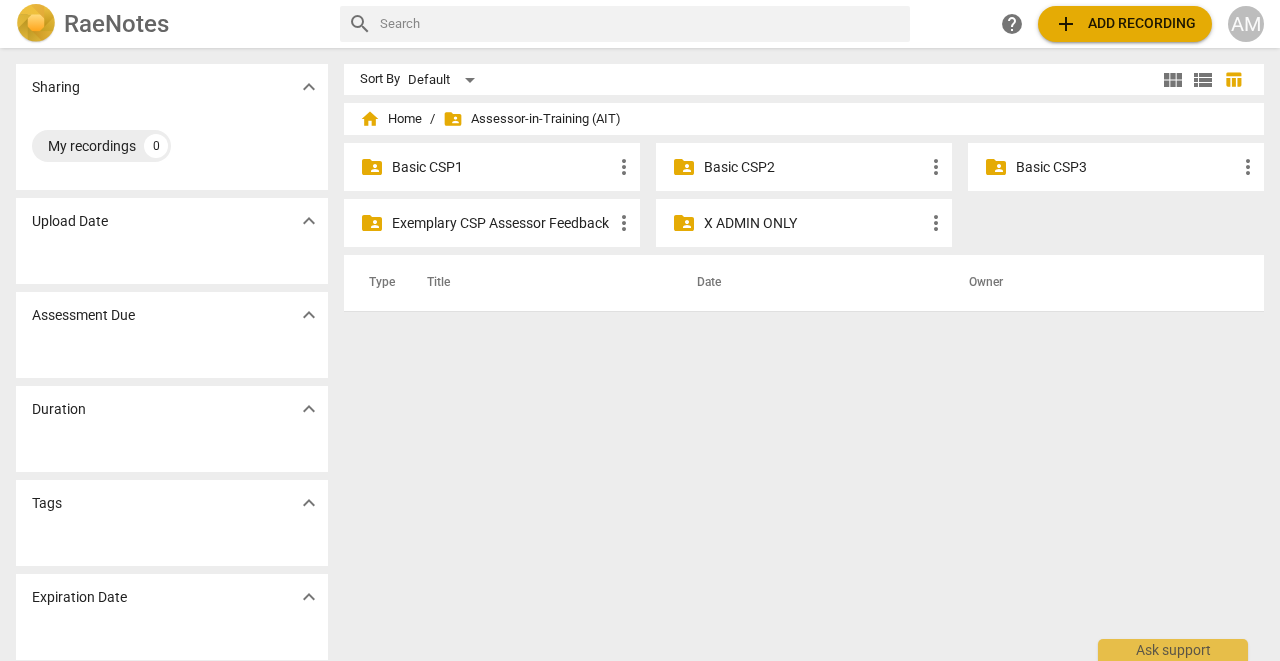 click on "Basic CSP3" at bounding box center (1126, 167) 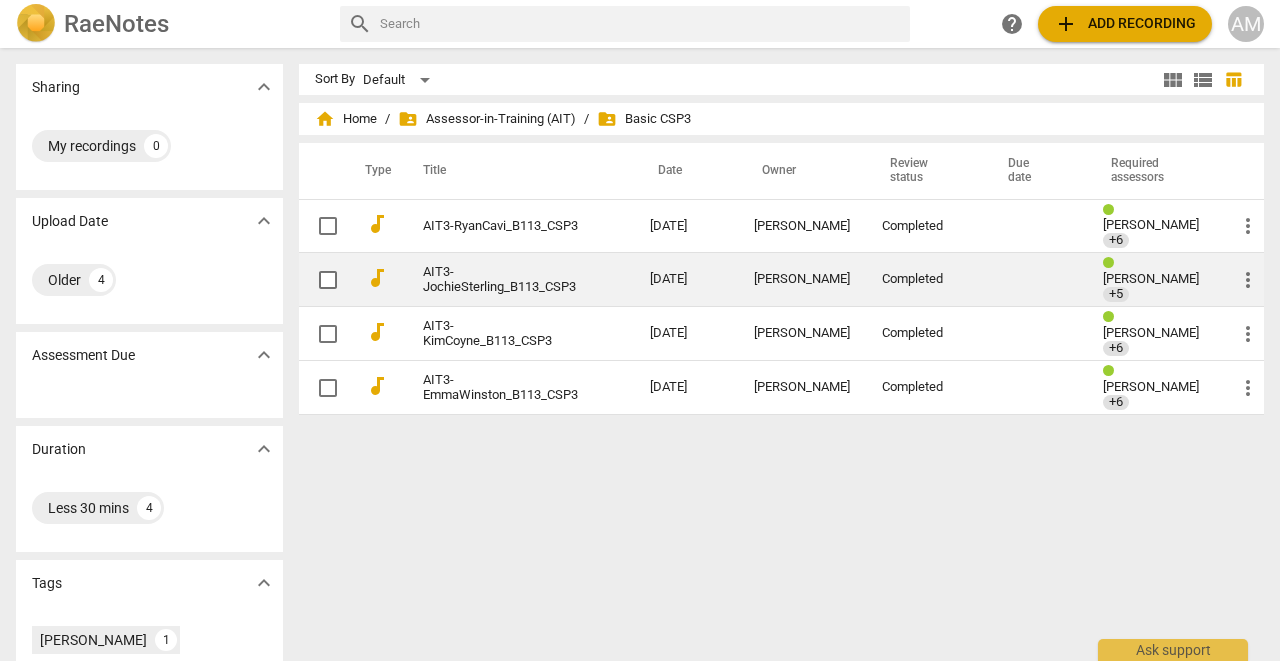 click on "AIT3-JochieSterling_B113_CSP3" at bounding box center [500, 280] 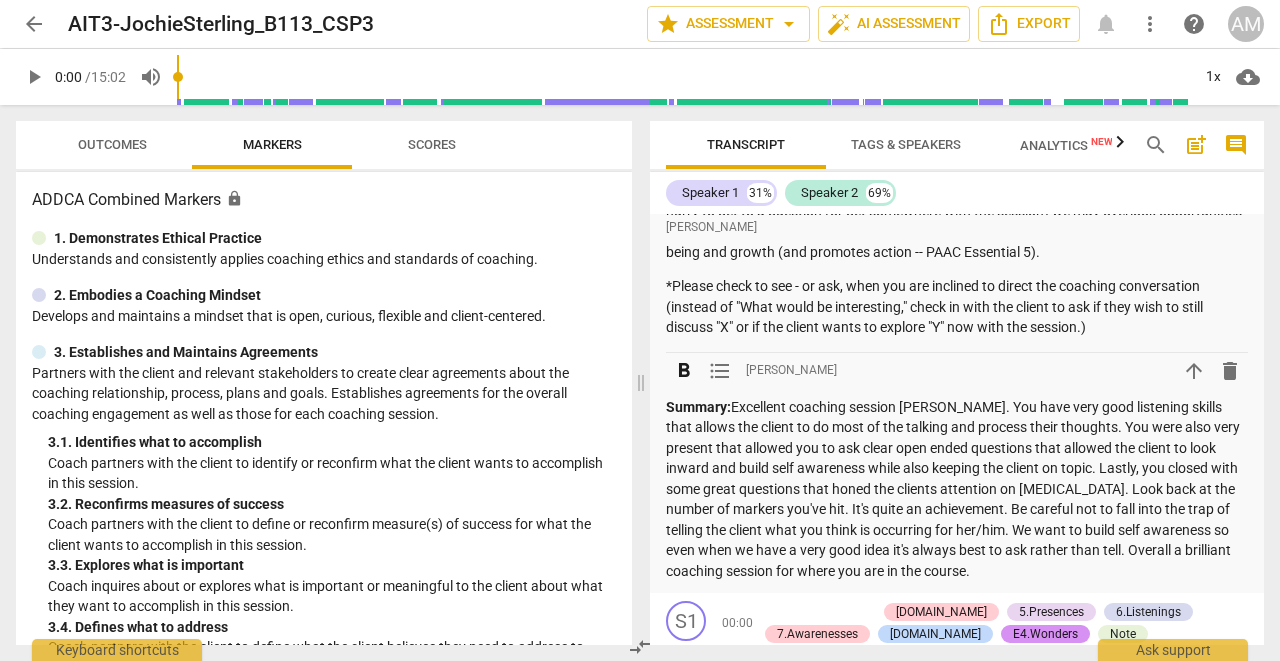 scroll, scrollTop: 2246, scrollLeft: 0, axis: vertical 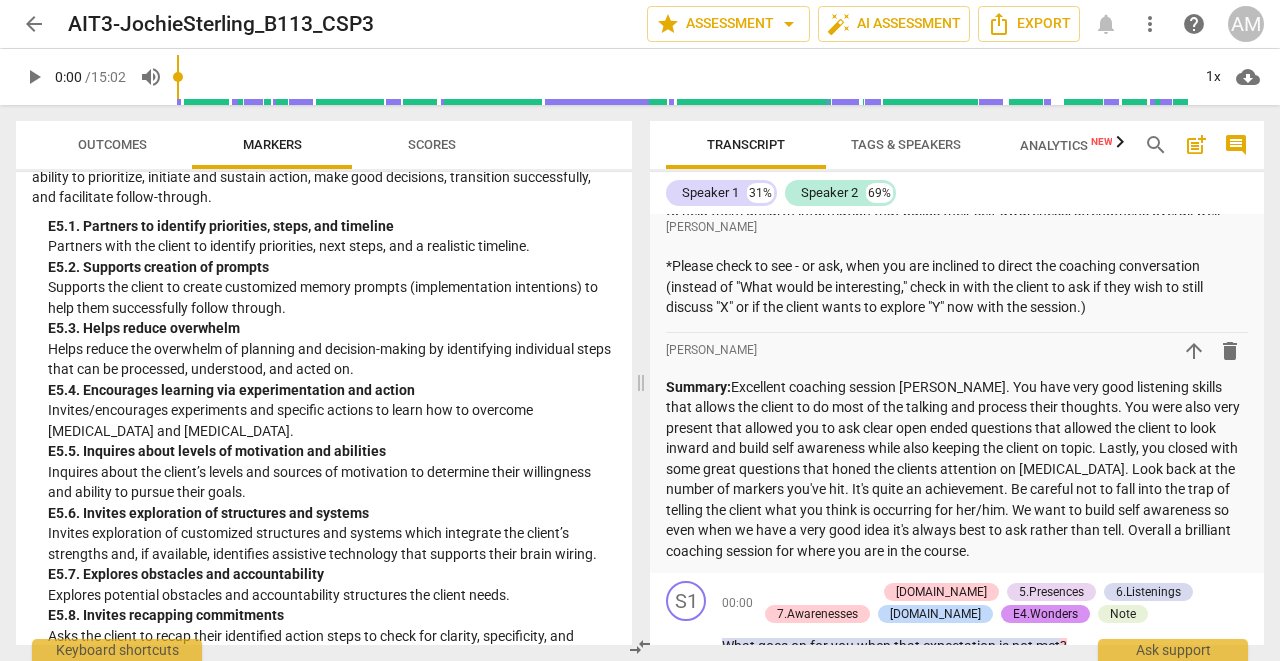 click on "Outcomes" at bounding box center [112, 144] 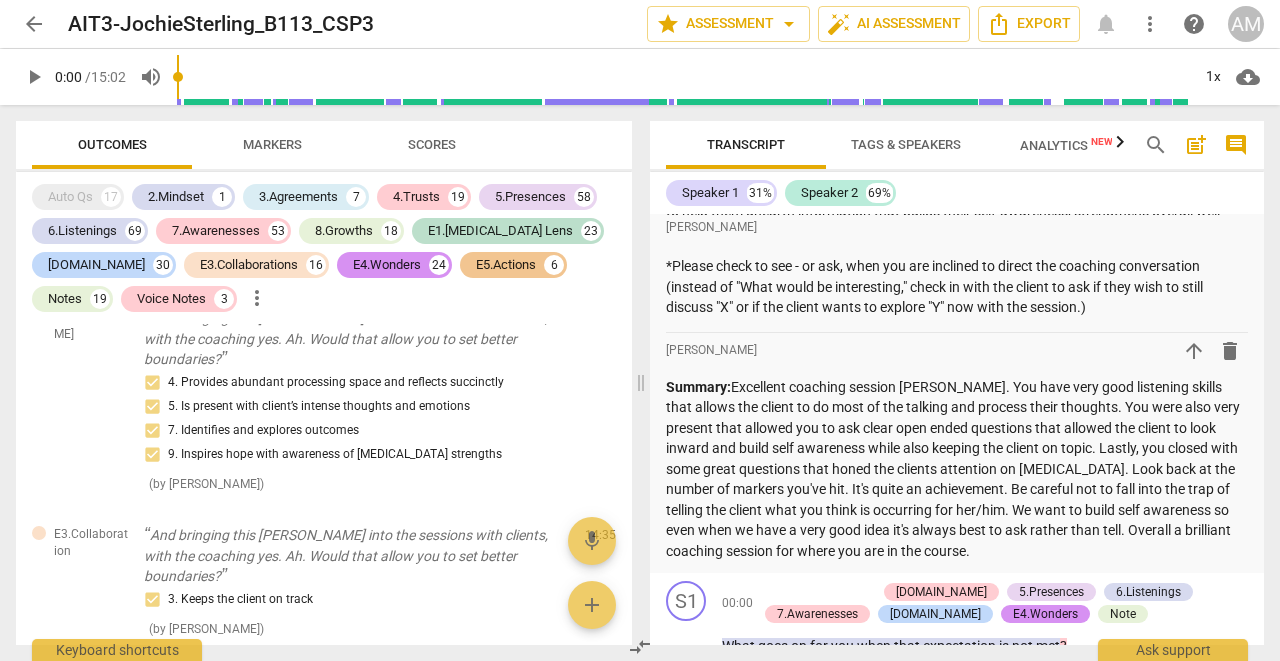 scroll, scrollTop: 58588, scrollLeft: 0, axis: vertical 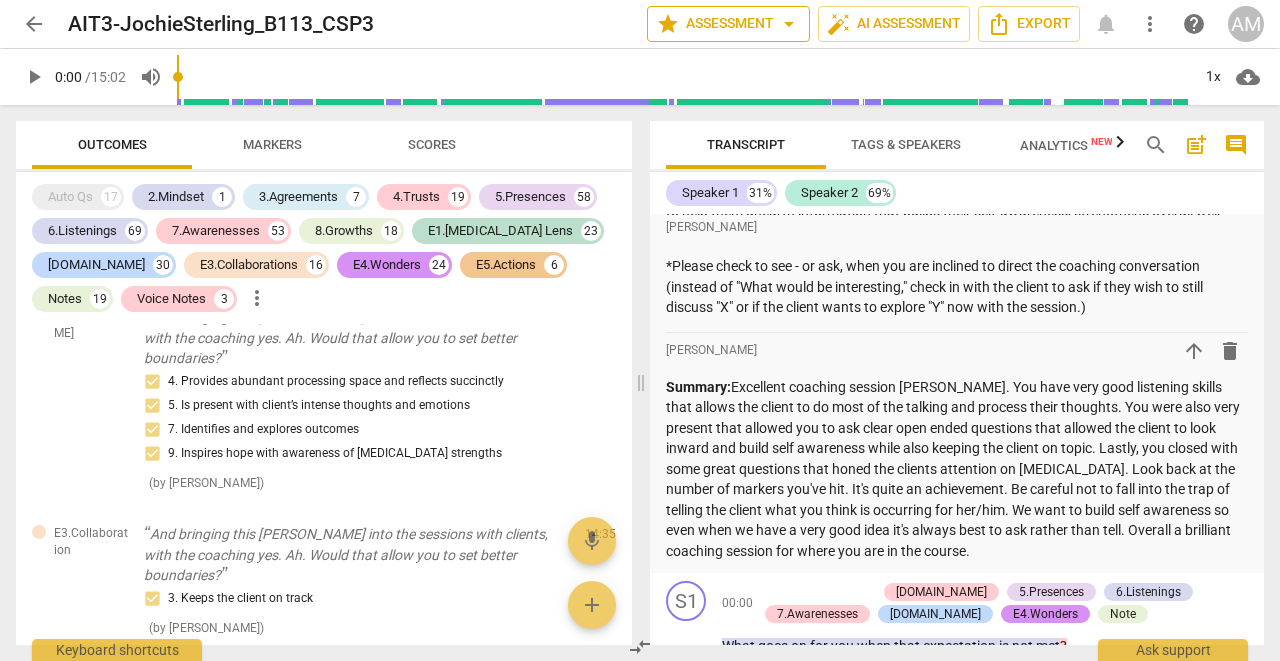 click on "star    Assessment   arrow_drop_down" at bounding box center (728, 24) 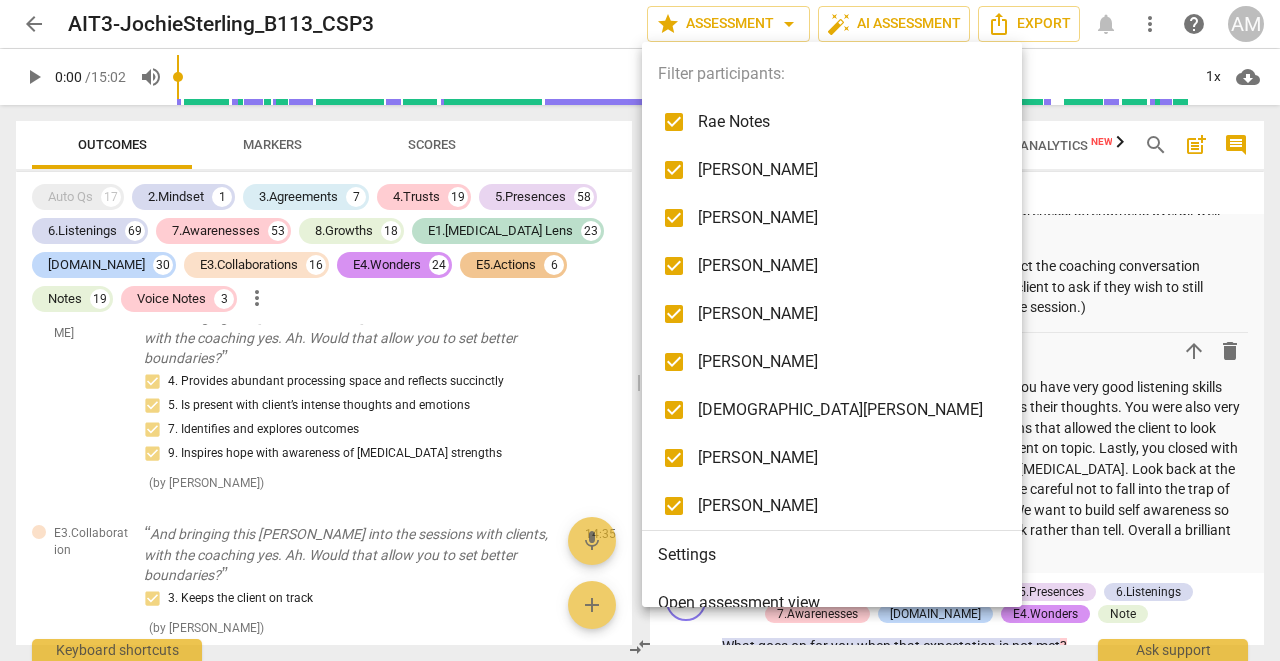 click on "Rae Notes" at bounding box center [847, 122] 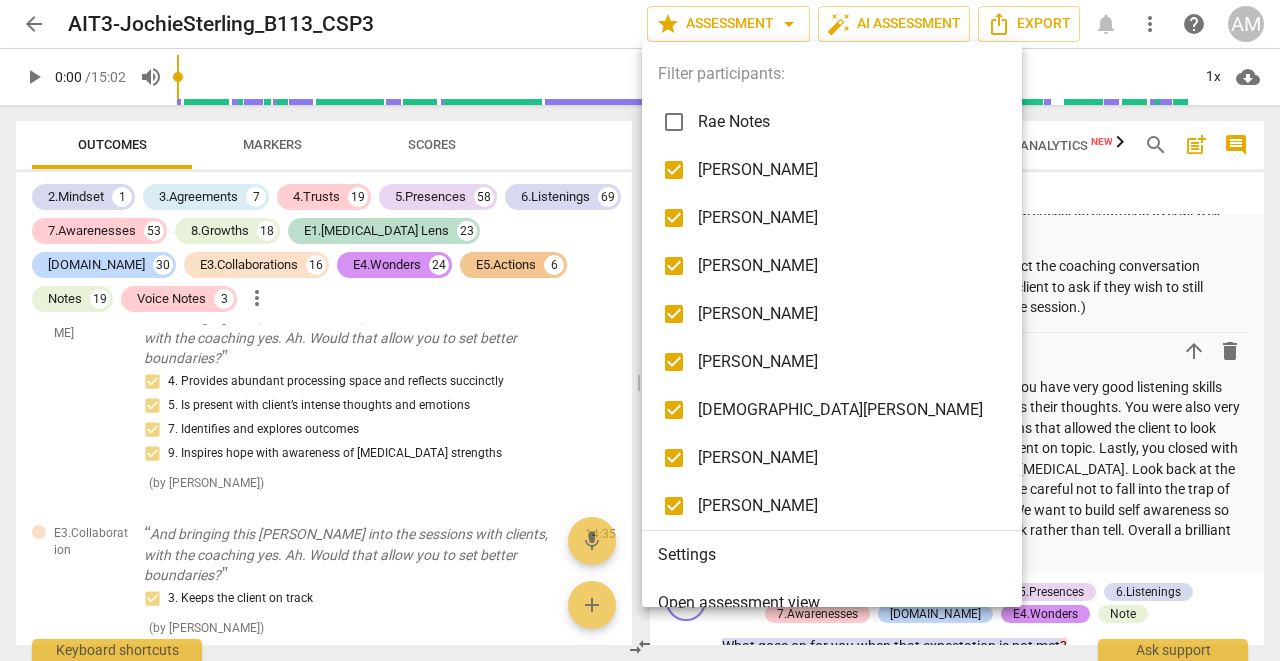 checkbox on "false" 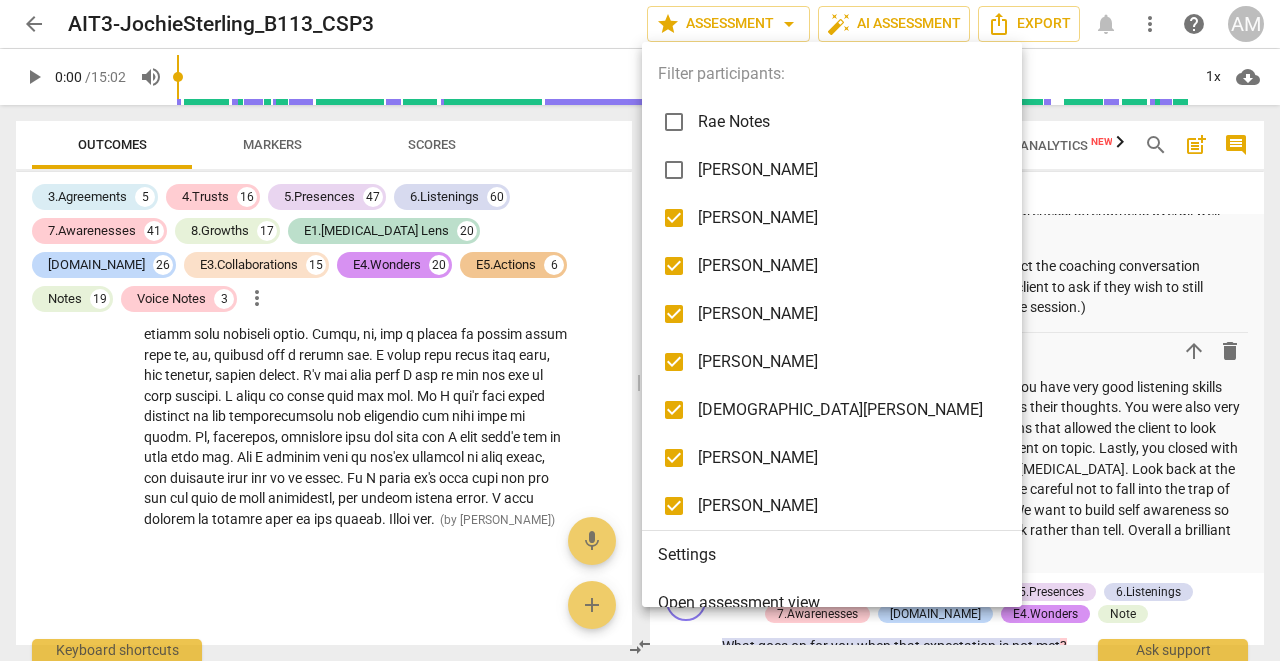 checkbox on "false" 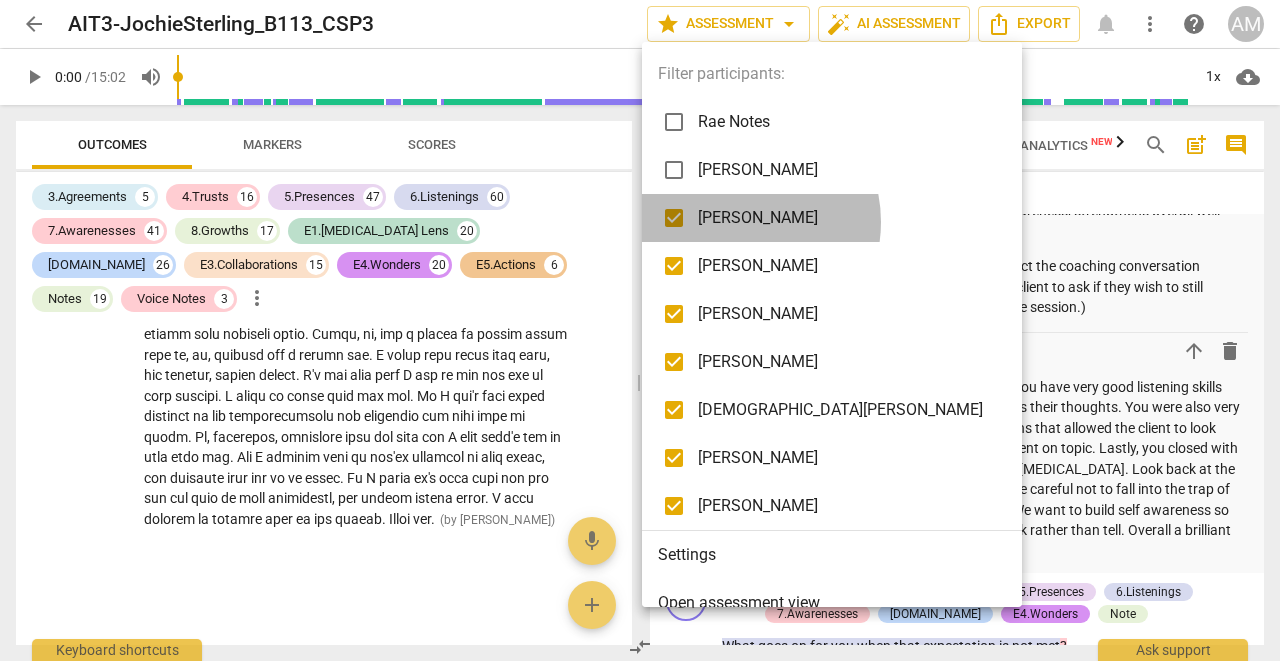 click on "[PERSON_NAME]" at bounding box center [847, 218] 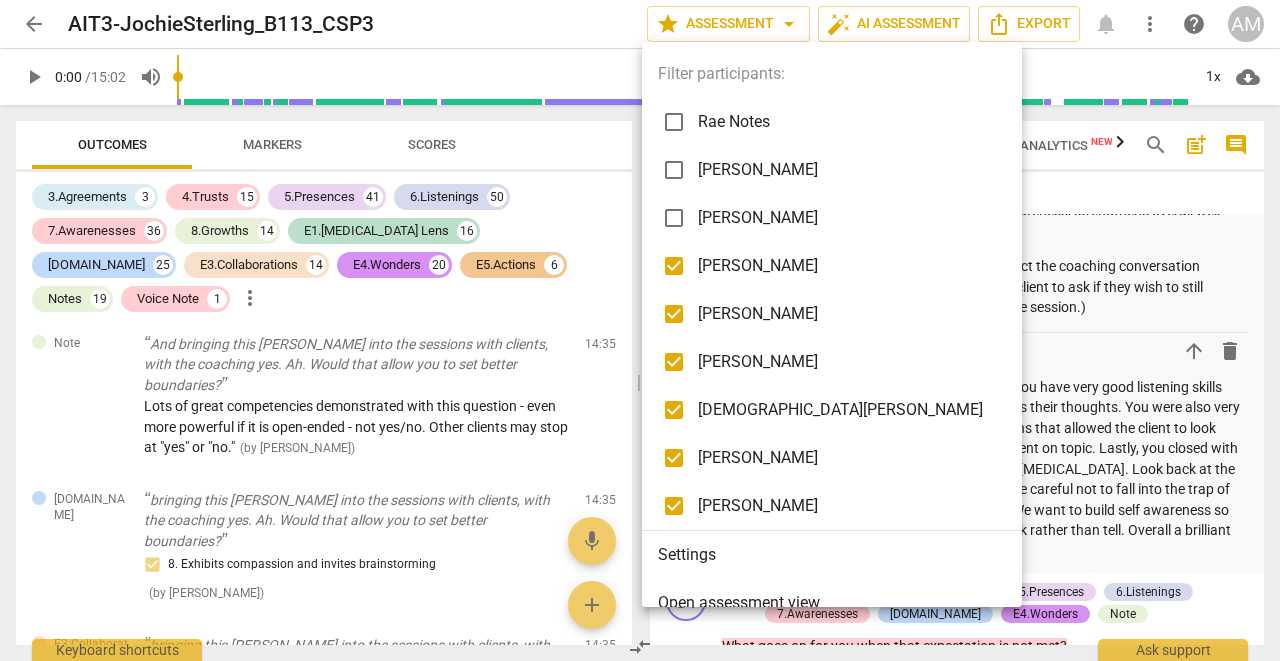 checkbox on "false" 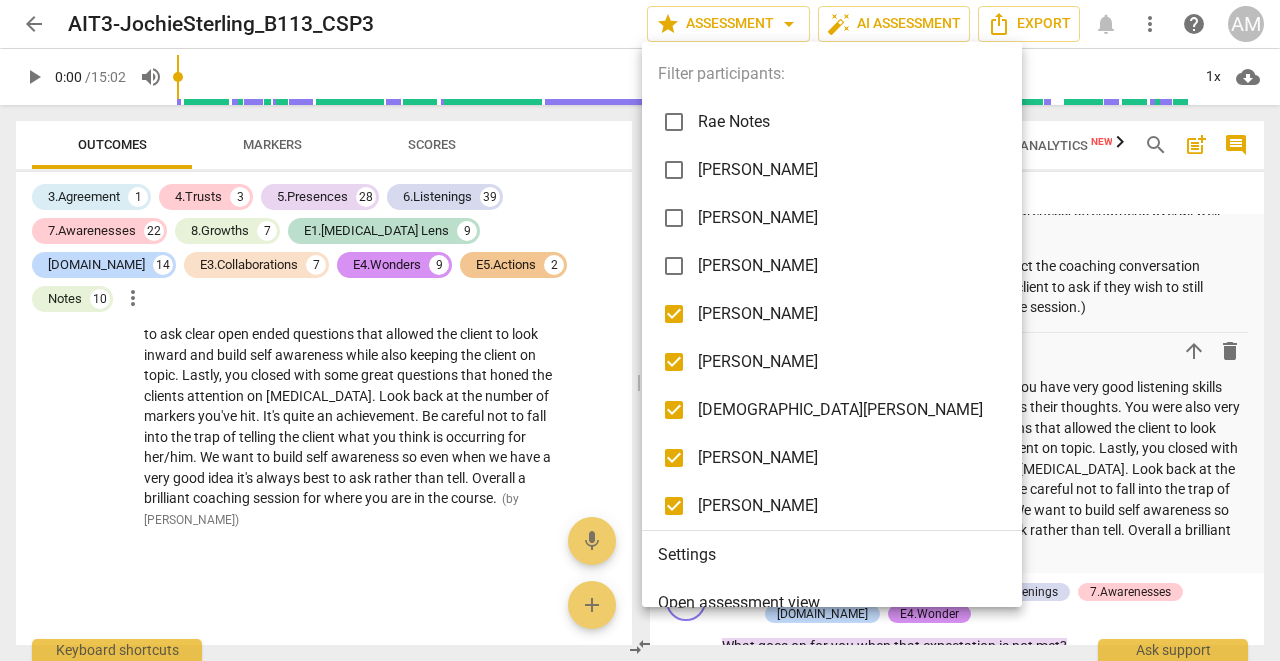 checkbox on "false" 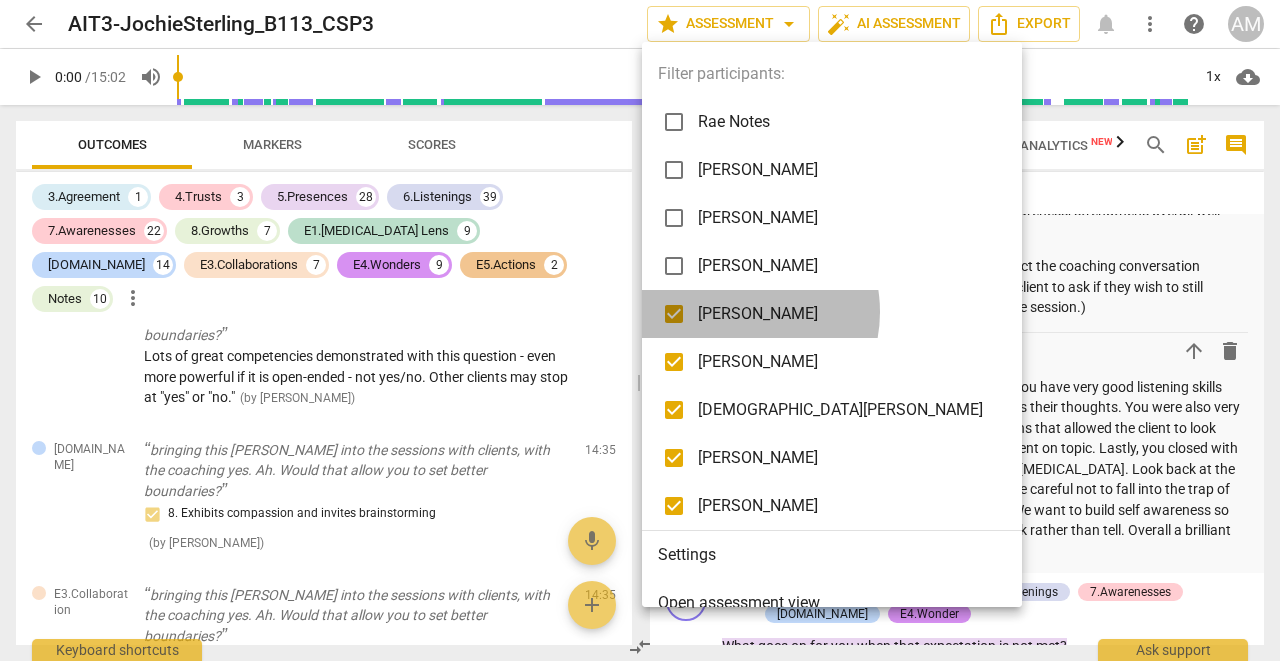 click on "[PERSON_NAME]" at bounding box center (847, 314) 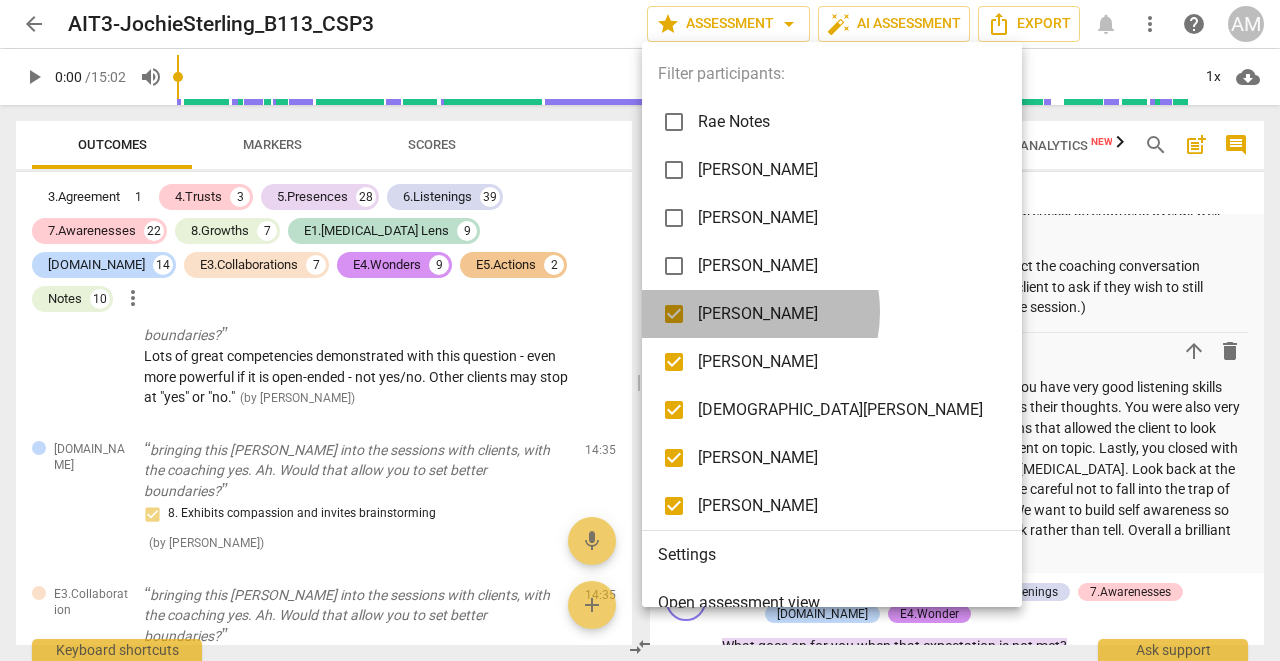 checkbox on "false" 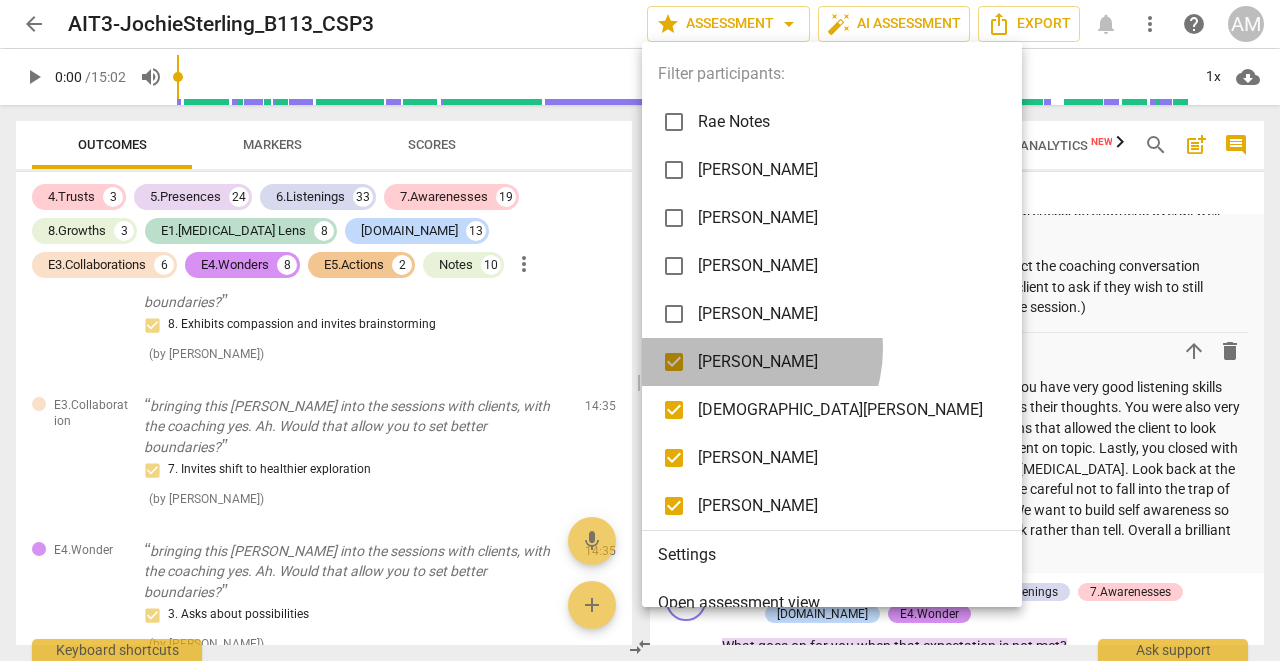 click on "[PERSON_NAME]" at bounding box center [835, 362] 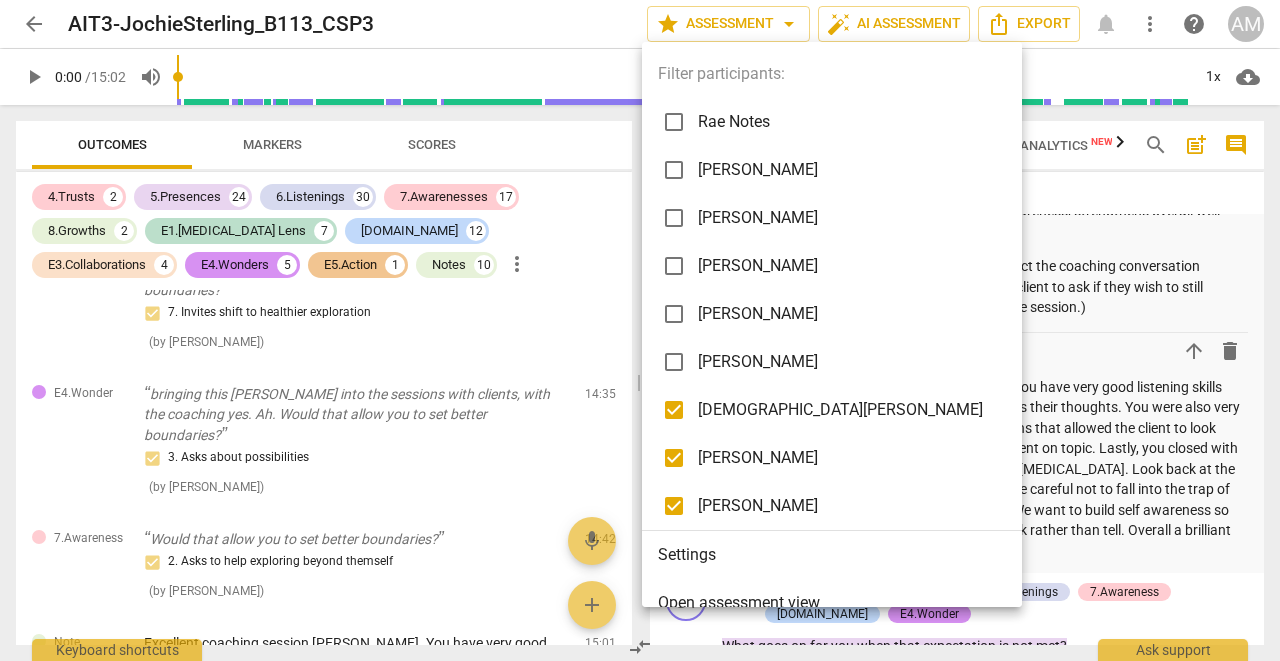 click on "[DEMOGRAPHIC_DATA][PERSON_NAME]" at bounding box center (847, 410) 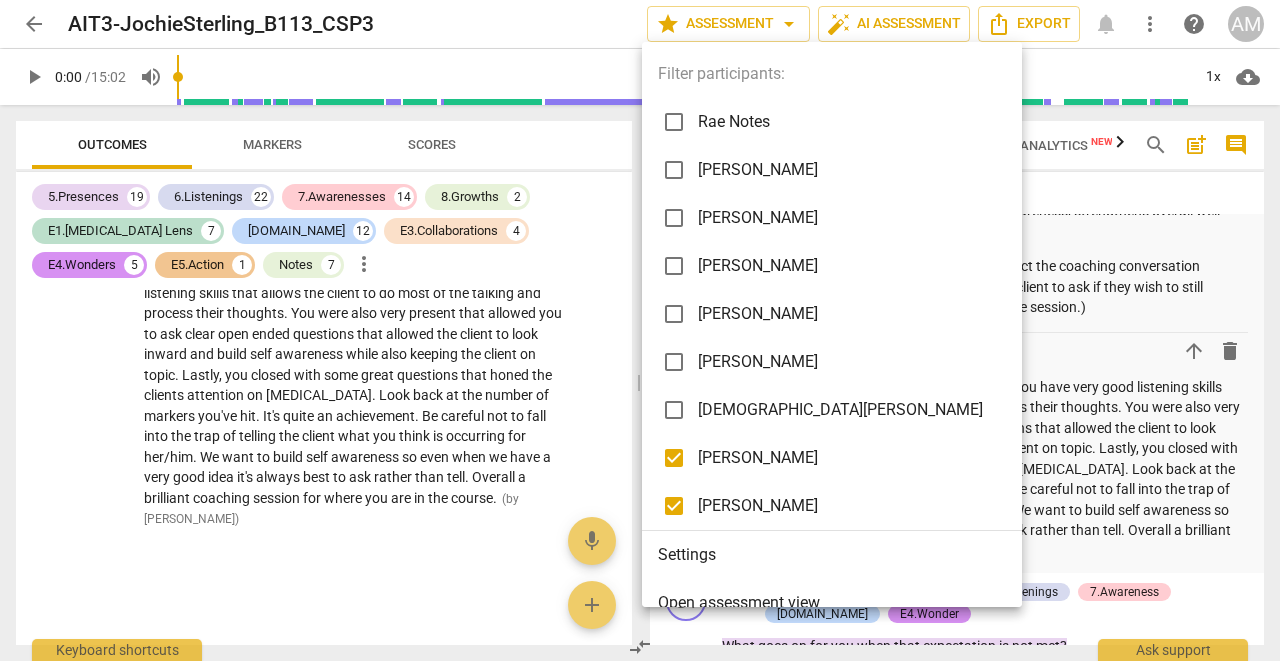 checkbox on "false" 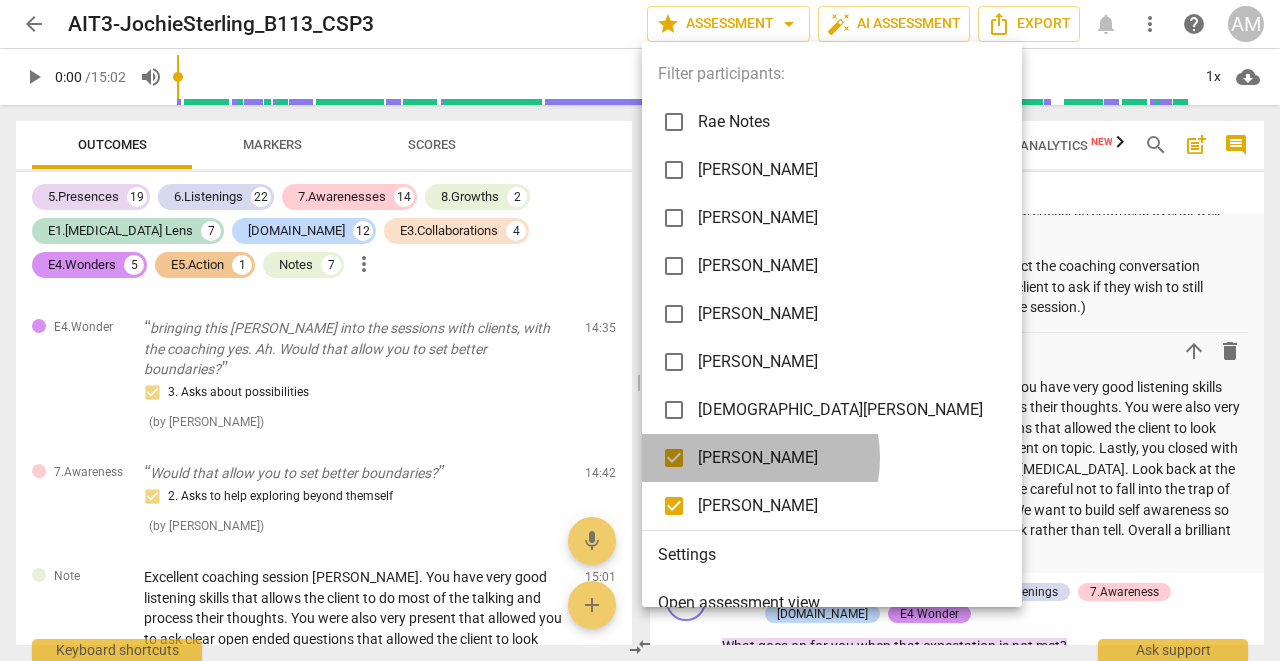 click on "[PERSON_NAME]" at bounding box center (847, 458) 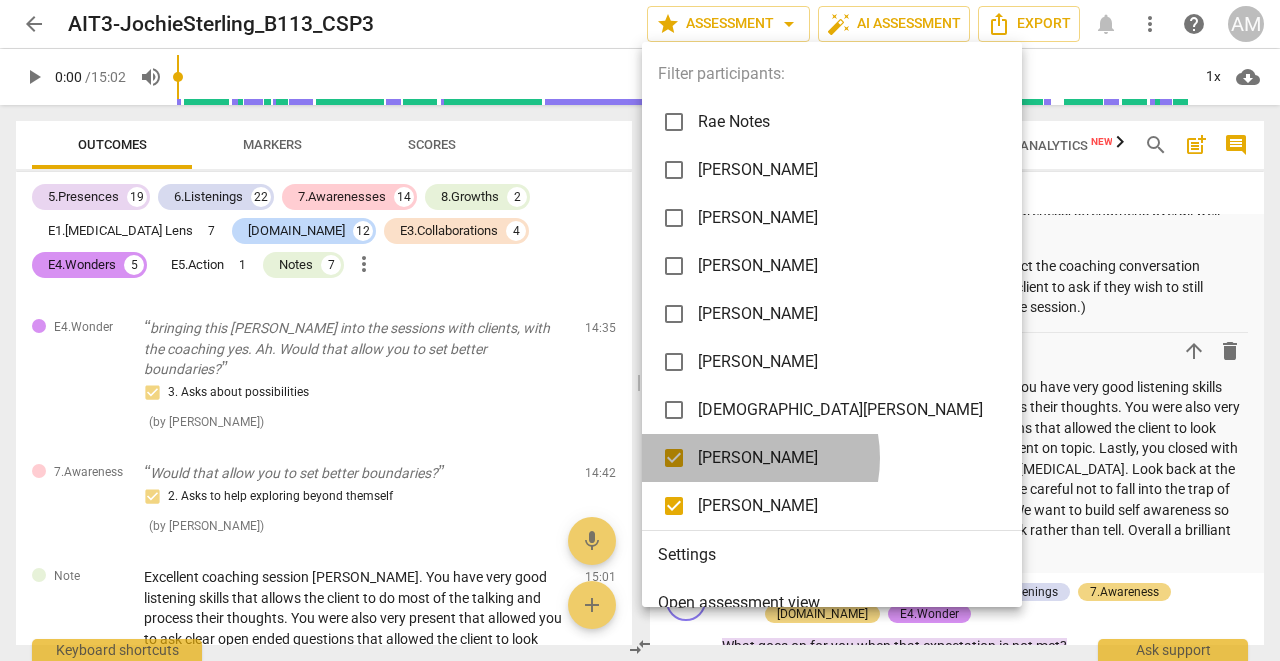 checkbox on "false" 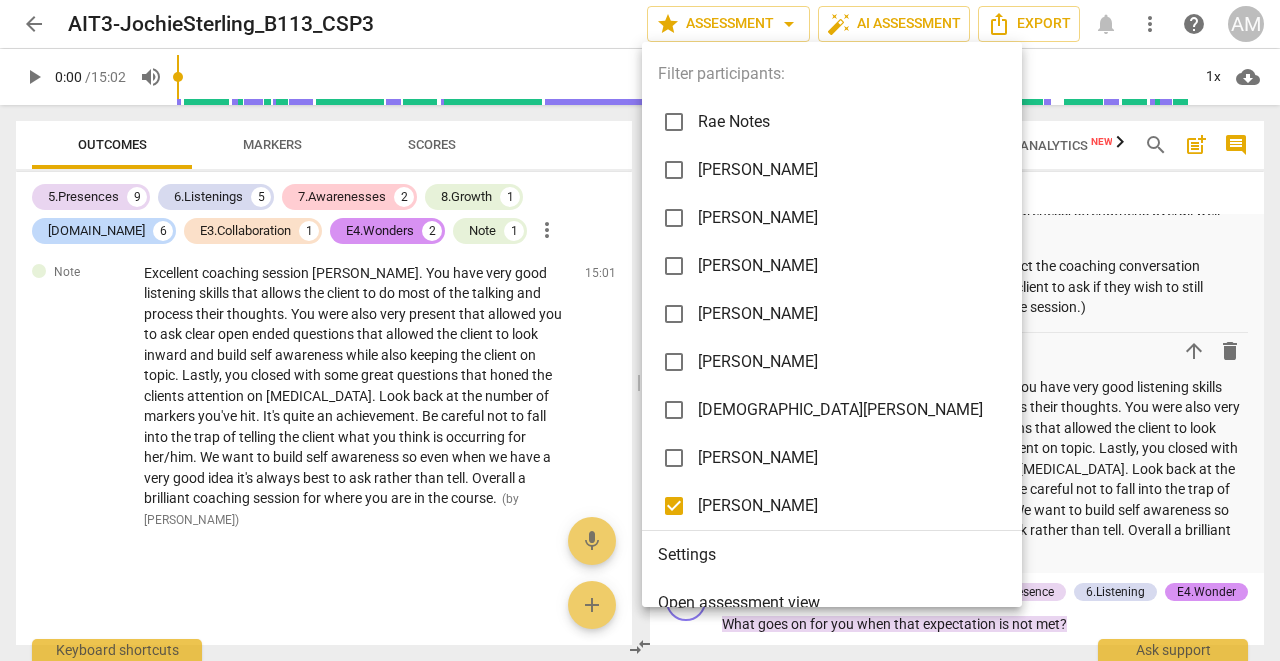 scroll, scrollTop: 4248, scrollLeft: 0, axis: vertical 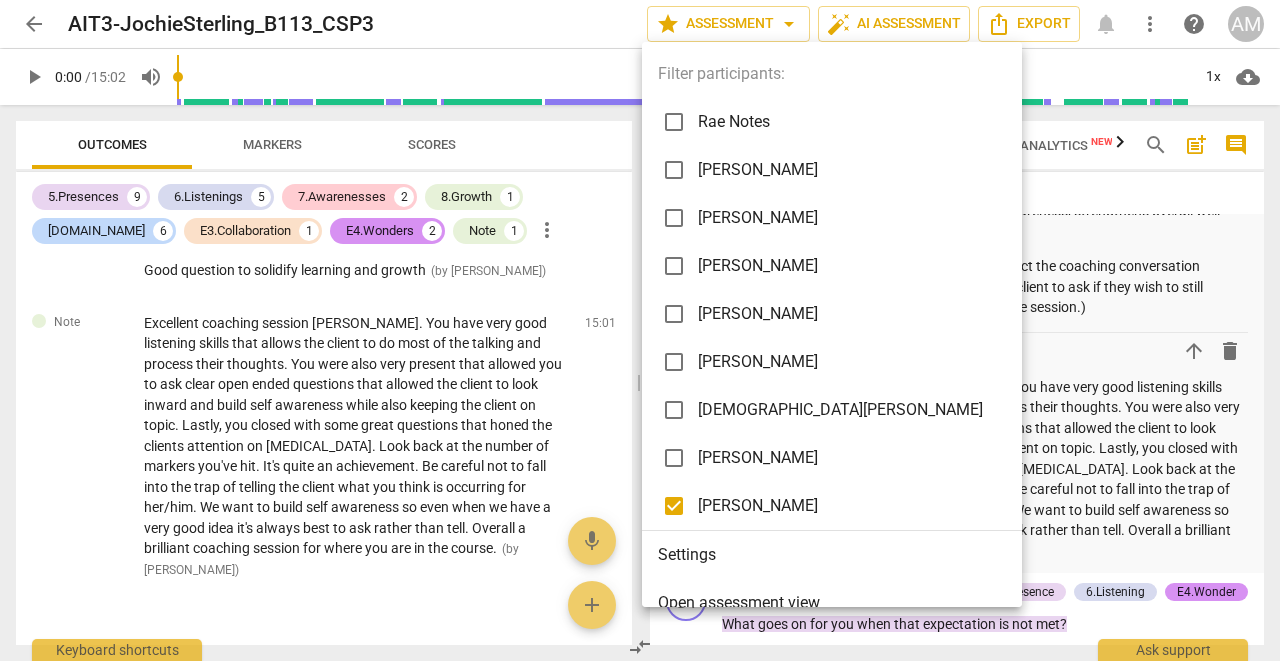 click at bounding box center (640, 330) 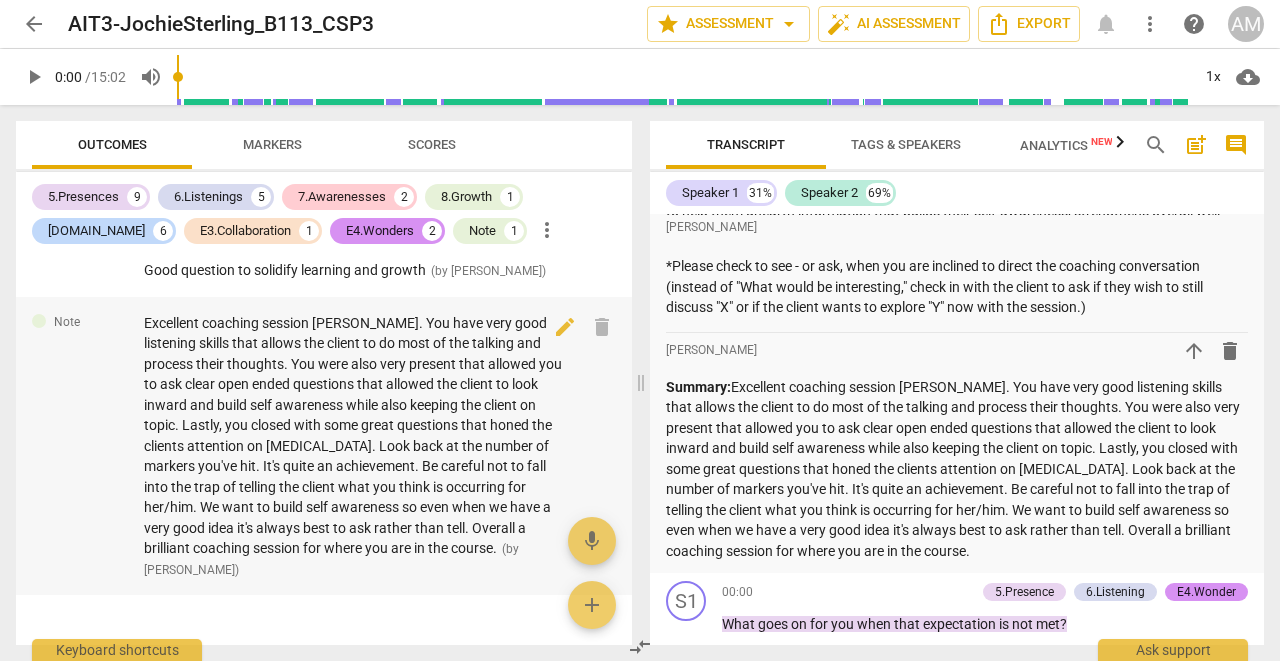 scroll, scrollTop: 0, scrollLeft: 0, axis: both 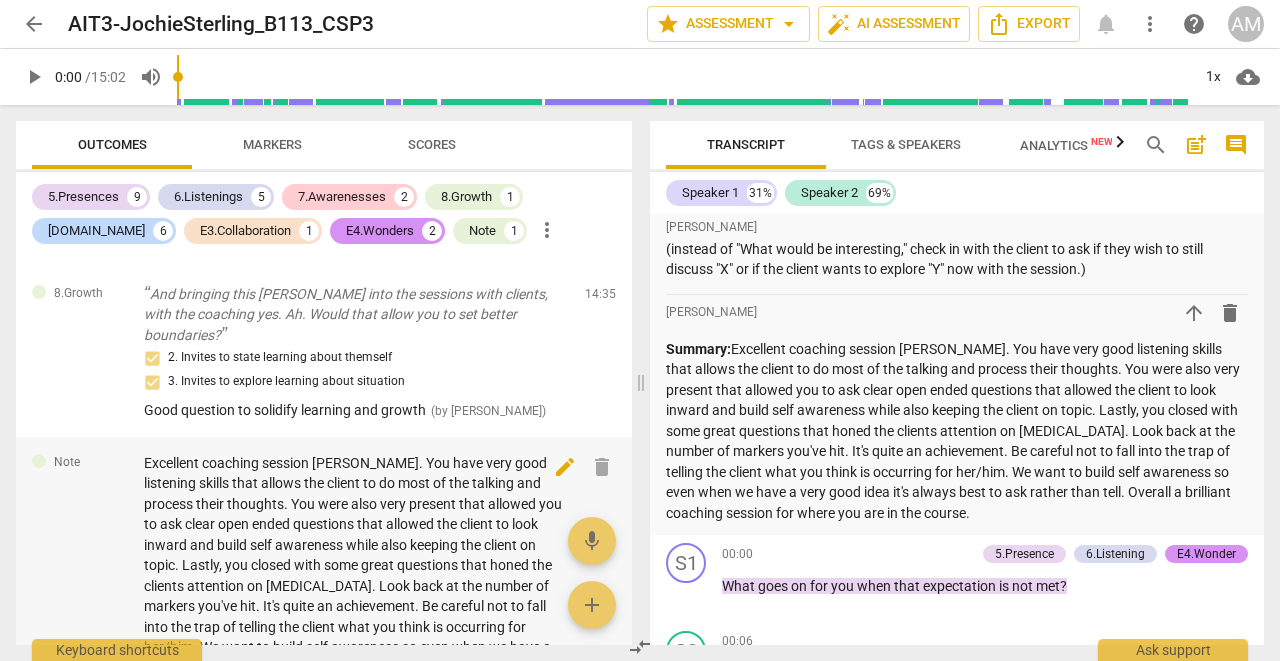click on "edit" at bounding box center (565, 467) 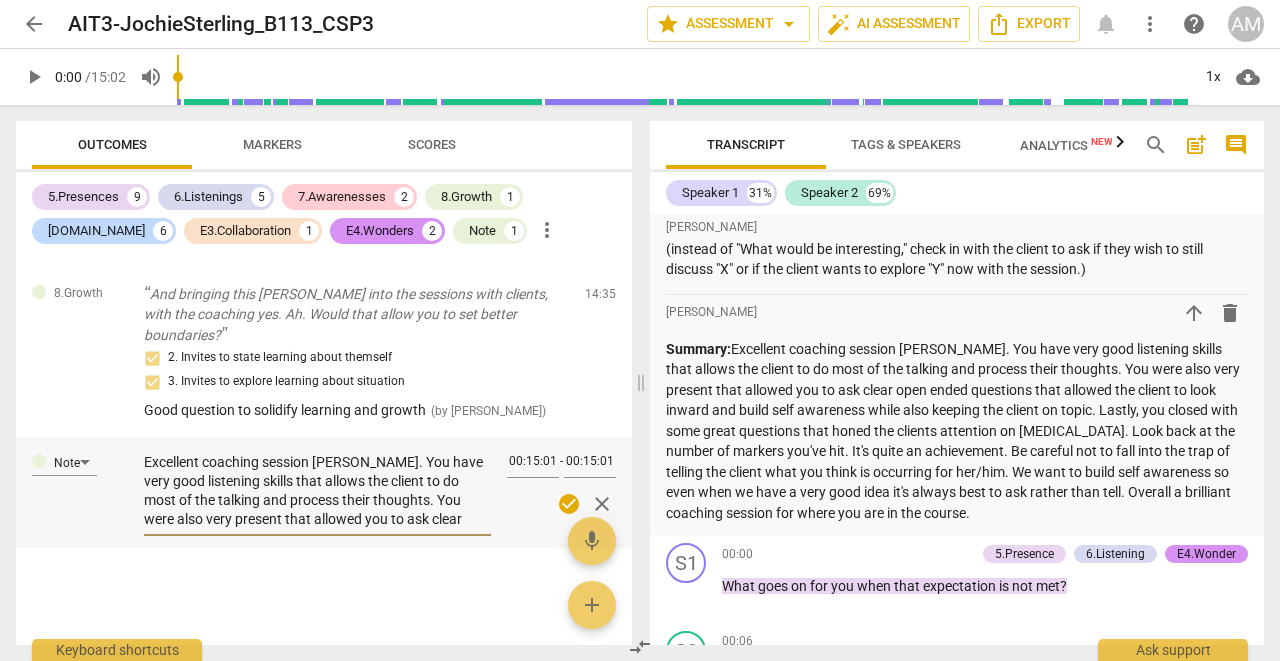 scroll, scrollTop: 4048, scrollLeft: 0, axis: vertical 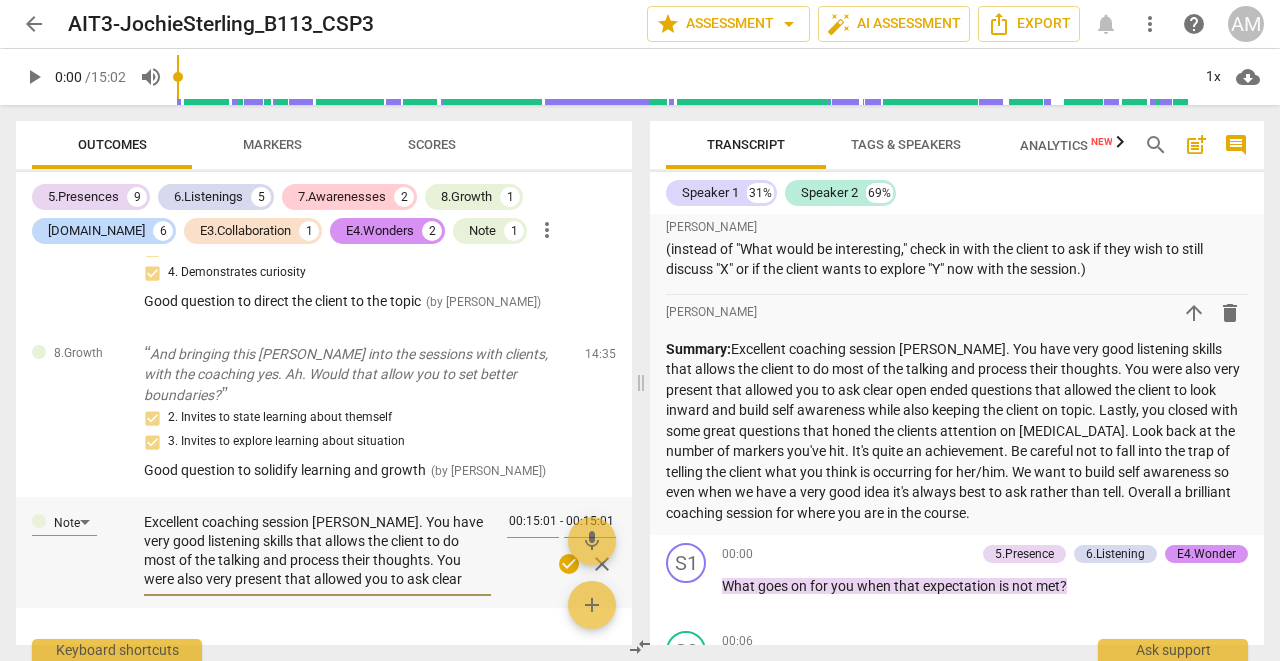 click on "Excellent coaching session [PERSON_NAME]. You have very good listening skills that allows the client to do most of the talking and process their thoughts. You were also very present that allowed you to ask clear open ended questions that allowed the client to look inward and build self awareness while also keeping the client on topic. Lastly, you closed with some great questions that honed the clients attention on [MEDICAL_DATA]. Look back at the number of markers you've hit. It's quite an achievement. Be careful not to fall into the trap of telling the client what you think is occurring for her/him. We want to build self awareness so even when we have a very good idea it's always best to ask rather than tell. Overall a brilliant coaching session for where you are in the course." at bounding box center (317, 551) 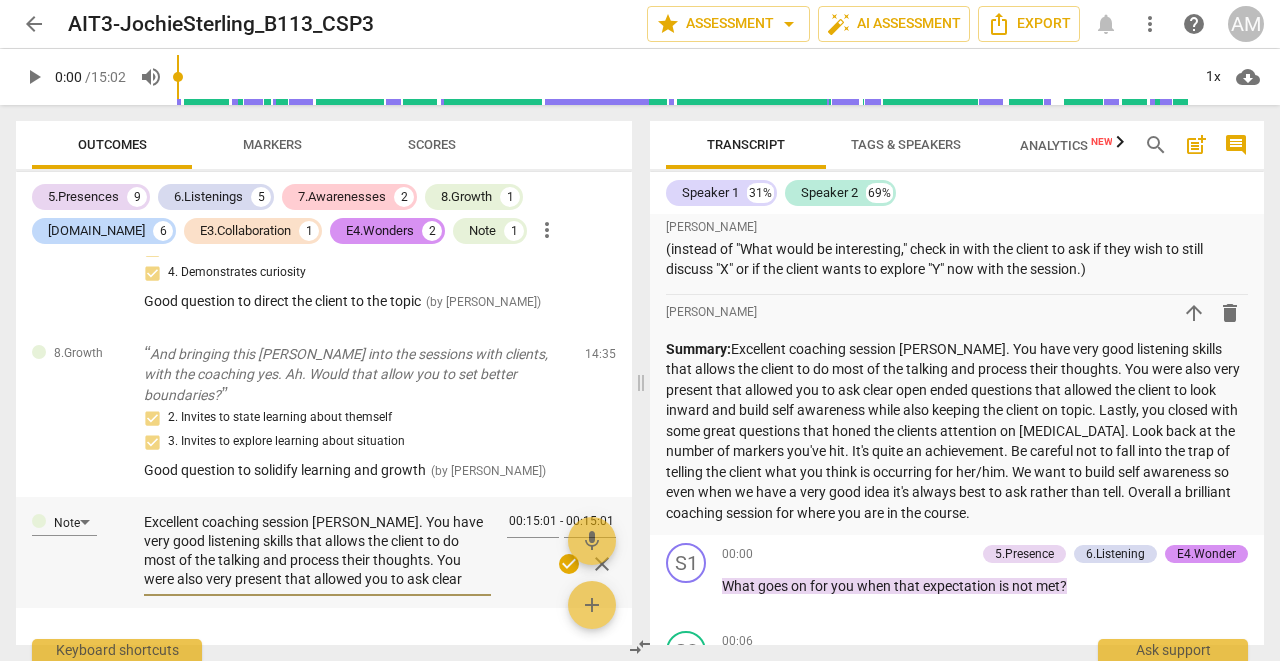 type on "Excellent coaching session Laure. You have very good listening skills that allows the client to do most of the talking and process their thoughts. You were also very present that allowed you to ask clear open ended questions that allowed the client to look inward and build self awareness while also keeping the client on topic. Lastly, you closed with some great questions that honed the clients attention on [MEDICAL_DATA]. Look back at the number of markers you've hit. It's quite an achievement. Be careful not to fall into the trap of telling the client what you think is occurring for her/him. We want to build self awareness so even when we have a very good idea it's always best to ask rather than tell. Overall a brilliant coaching session for where you are in the course." 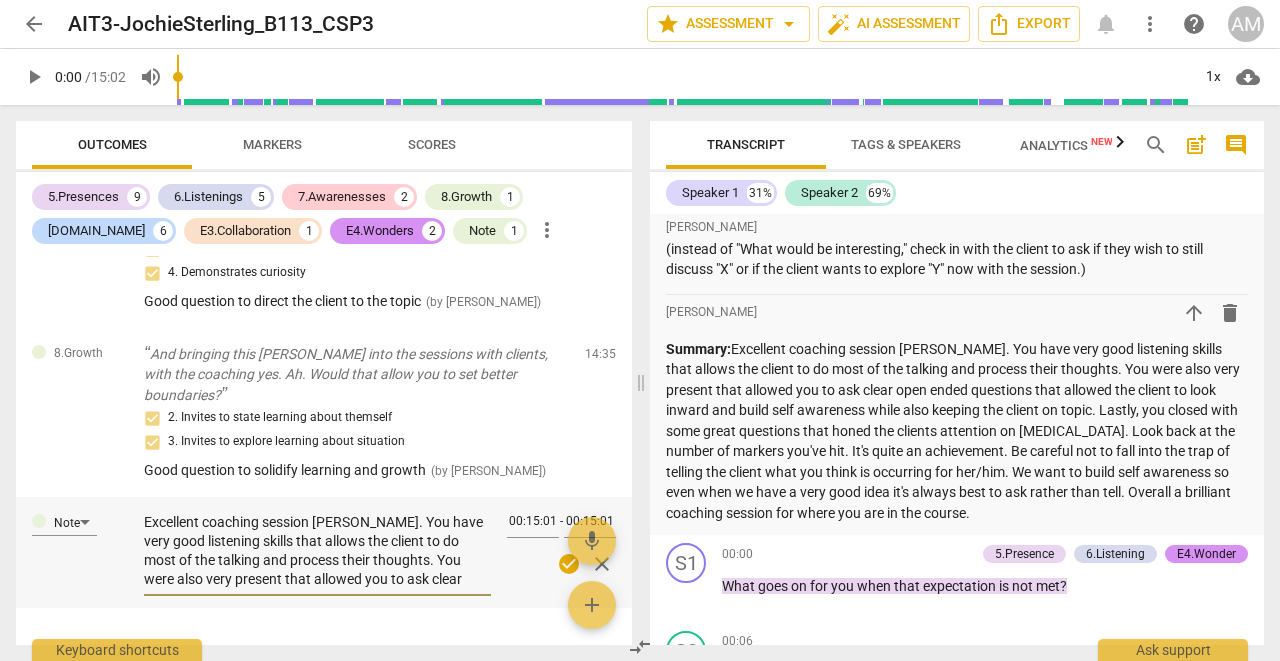 type on "Excellent coaching session Laure. You have very good listening skills that allows the client to do most of the talking and process their thoughts. You were also very present that allowed you to ask clear open ended questions that allowed the client to look inward and build self awareness while also keeping the client on topic. Lastly, you closed with some great questions that honed the clients attention on [MEDICAL_DATA]. Look back at the number of markers you've hit. It's quite an achievement. Be careful not to fall into the trap of telling the client what you think is occurring for her/him. We want to build self awareness so even when we have a very good idea it's always best to ask rather than tell. Overall a brilliant coaching session for where you are in the course." 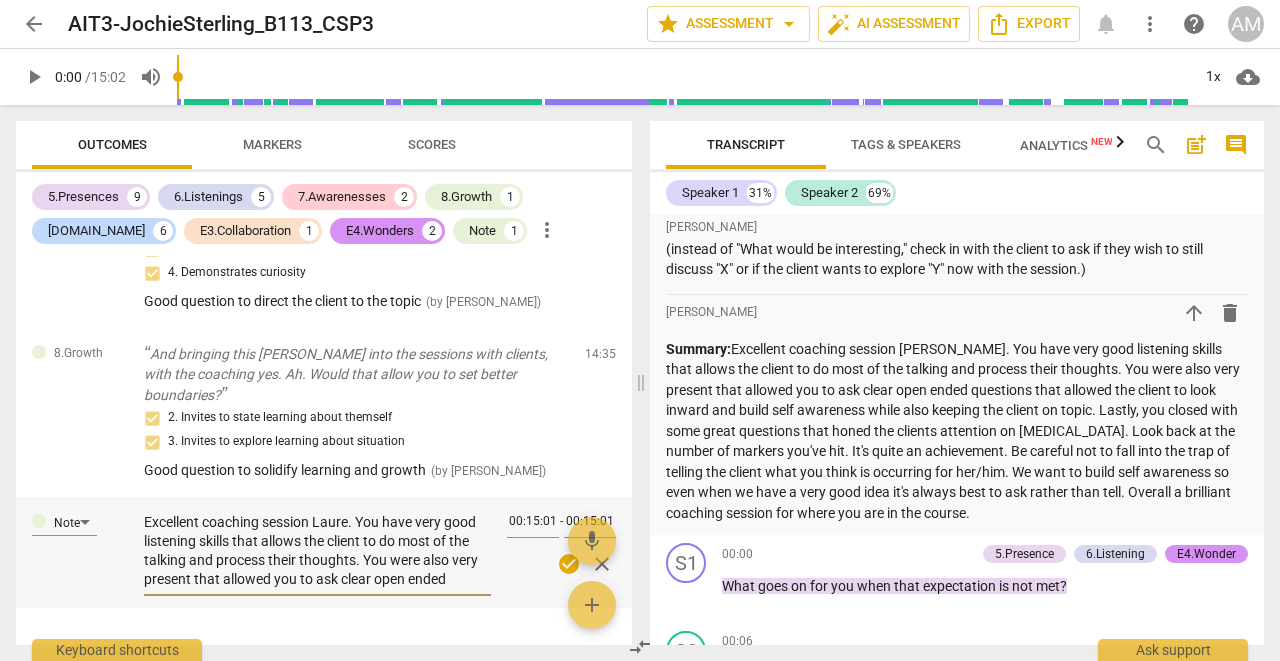 type on "Excellent coaching session Laur. You have very good listening skills that allows the client to do most of the talking and process their thoughts. You were also very present that allowed you to ask clear open ended questions that allowed the client to look inward and build self awareness while also keeping the client on topic. Lastly, you closed with some great questions that honed the clients attention on [MEDICAL_DATA]. Look back at the number of markers you've hit. It's quite an achievement. Be careful not to fall into the trap of telling the client what you think is occurring for her/him. We want to build self awareness so even when we have a very good idea it's always best to ask rather than tell. Overall a brilliant coaching session for where you are in the course." 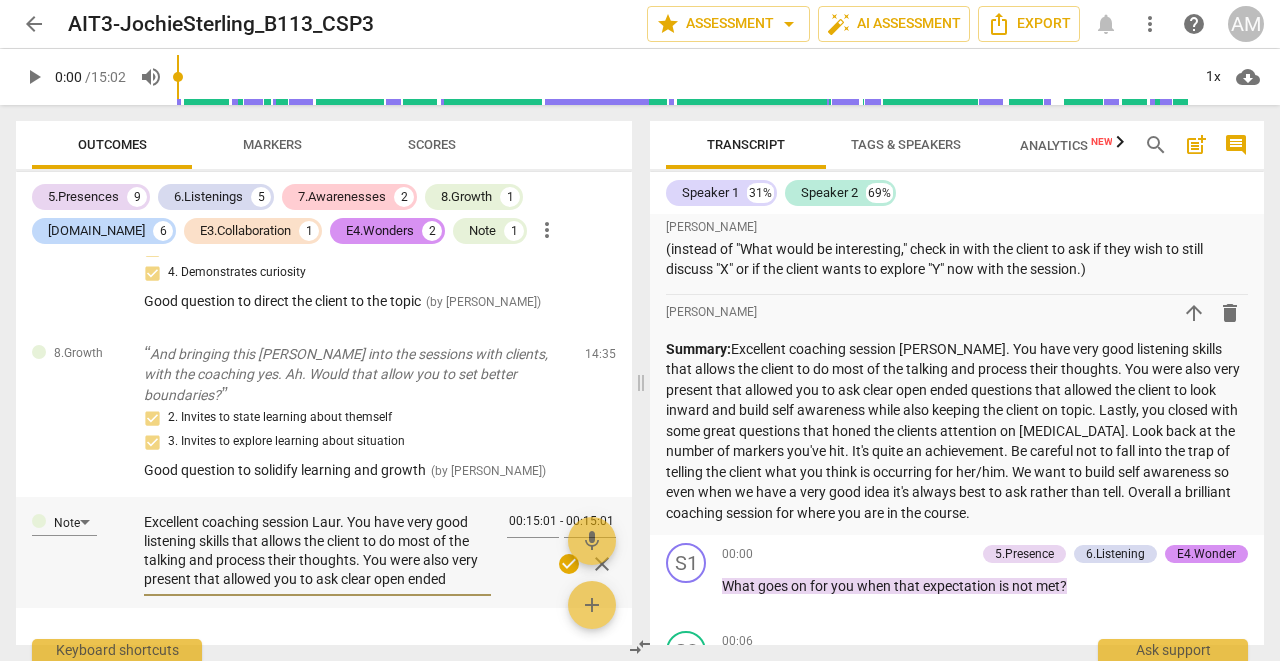 type on "Excellent coaching session [PERSON_NAME]. You have very good listening skills that allows the client to do most of the talking and process their thoughts. You were also very present that allowed you to ask clear open ended questions that allowed the client to look inward and build self awareness while also keeping the client on topic. Lastly, you closed with some great questions that honed the clients attention on [MEDICAL_DATA]. Look back at the number of markers you've hit. It's quite an achievement. Be careful not to fall into the trap of telling the client what you think is occurring for her/him. We want to build self awareness so even when we have a very good idea it's always best to ask rather than tell. Overall a brilliant coaching session for where you are in the course." 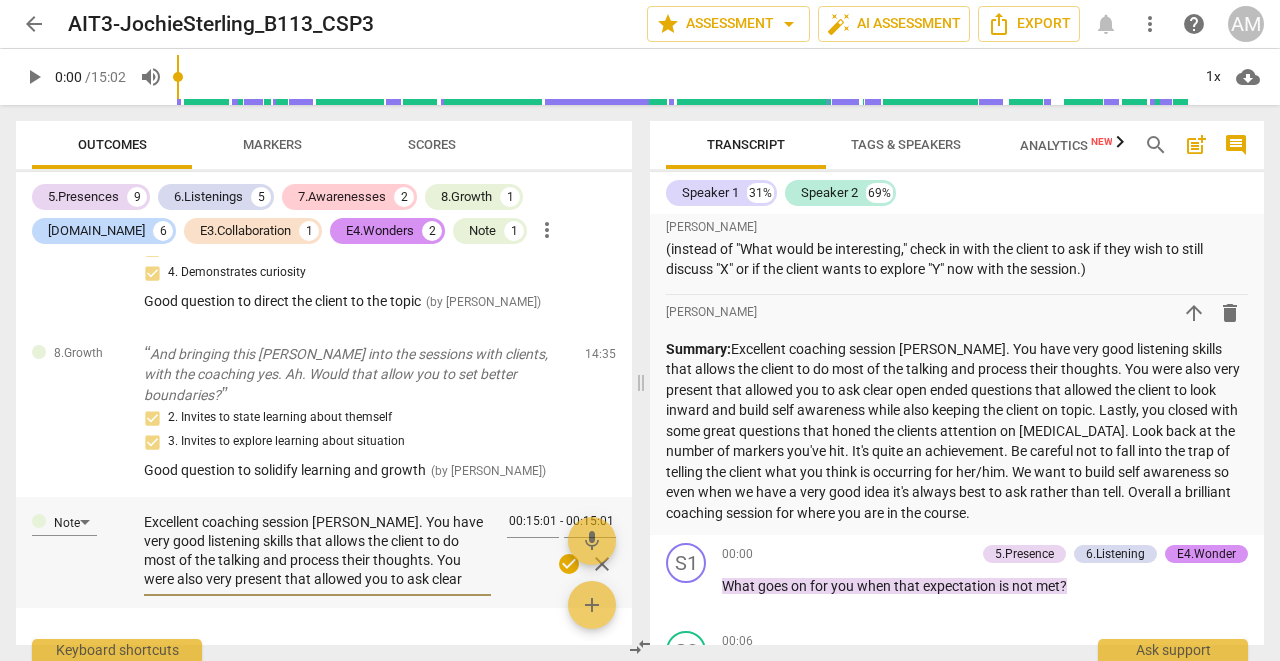 type on "Excellent coaching session La. You have very good listening skills that allows the client to do most of the talking and process their thoughts. You were also very present that allowed you to ask clear open ended questions that allowed the client to look inward and build self awareness while also keeping the client on topic. Lastly, you closed with some great questions that honed the clients attention on [MEDICAL_DATA]. Look back at the number of markers you've hit. It's quite an achievement. Be careful not to fall into the trap of telling the client what you think is occurring for her/him. We want to build self awareness so even when we have a very good idea it's always best to ask rather than tell. Overall a brilliant coaching session for where you are in the course." 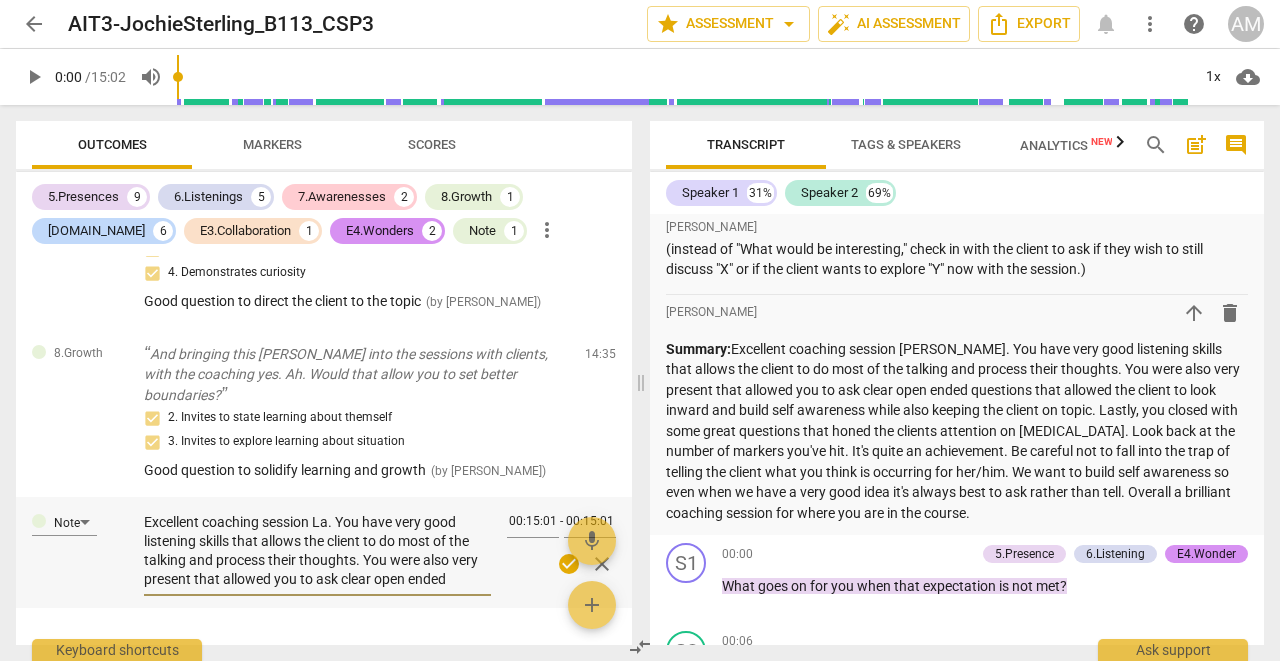 type on "Excellent coaching session L. You have very good listening skills that allows the client to do most of the talking and process their thoughts. You were also very present that allowed you to ask clear open ended questions that allowed the client to look inward and build self awareness while also keeping the client on topic. Lastly, you closed with some great questions that honed the clients attention on [MEDICAL_DATA]. Look back at the number of markers you've hit. It's quite an achievement. Be careful not to fall into the trap of telling the client what you think is occurring for her/him. We want to build self awareness so even when we have a very good idea it's always best to ask rather than tell. Overall a brilliant coaching session for where you are in the course." 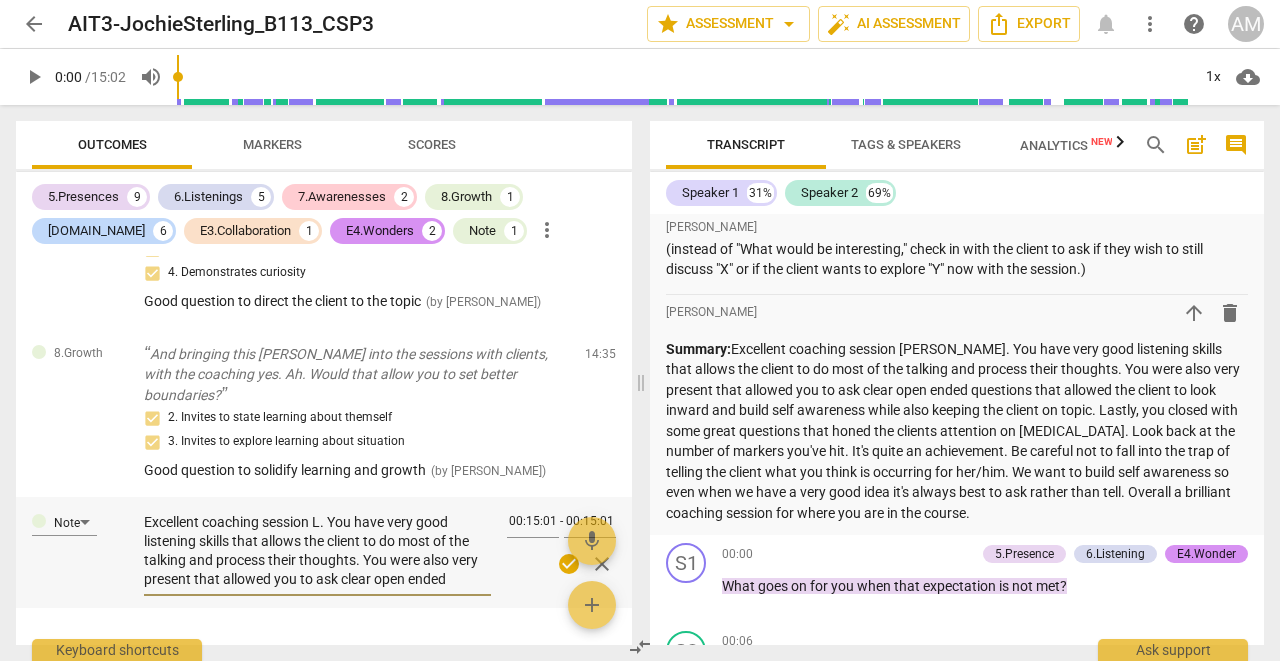 type on "Excellent coaching session . You have very good listening skills that allows the client to do most of the talking and process their thoughts. You were also very present that allowed you to ask clear open ended questions that allowed the client to look inward and build self awareness while also keeping the client on topic. Lastly, you closed with some great questions that honed the clients attention on [MEDICAL_DATA]. Look back at the number of markers you've hit. It's quite an achievement. Be careful not to fall into the trap of telling the client what you think is occurring for her/him. We want to build self awareness so even when we have a very good idea it's always best to ask rather than tell. Overall a brilliant coaching session for where you are in the course." 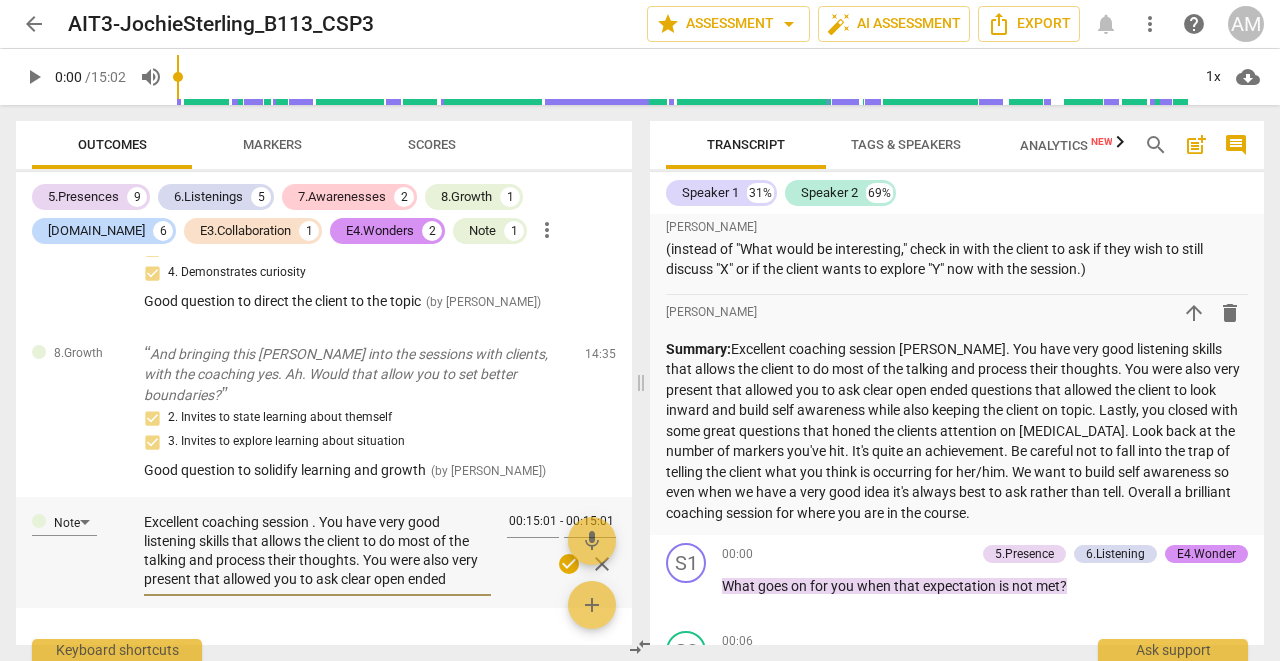 type on "Excellent coaching session [PERSON_NAME] You have very good listening skills that allows the client to do most of the talking and process their thoughts. You were also very present that allowed you to ask clear open ended questions that allowed the client to look inward and build self awareness while also keeping the client on topic. Lastly, you closed with some great questions that honed the clients attention on [MEDICAL_DATA]. Look back at the number of markers you've hit. It's quite an achievement. Be careful not to fall into the trap of telling the client what you think is occurring for her/him. We want to build self awareness so even when we have a very good idea it's always best to ask rather than tell. Overall a brilliant coaching session for where you are in the course." 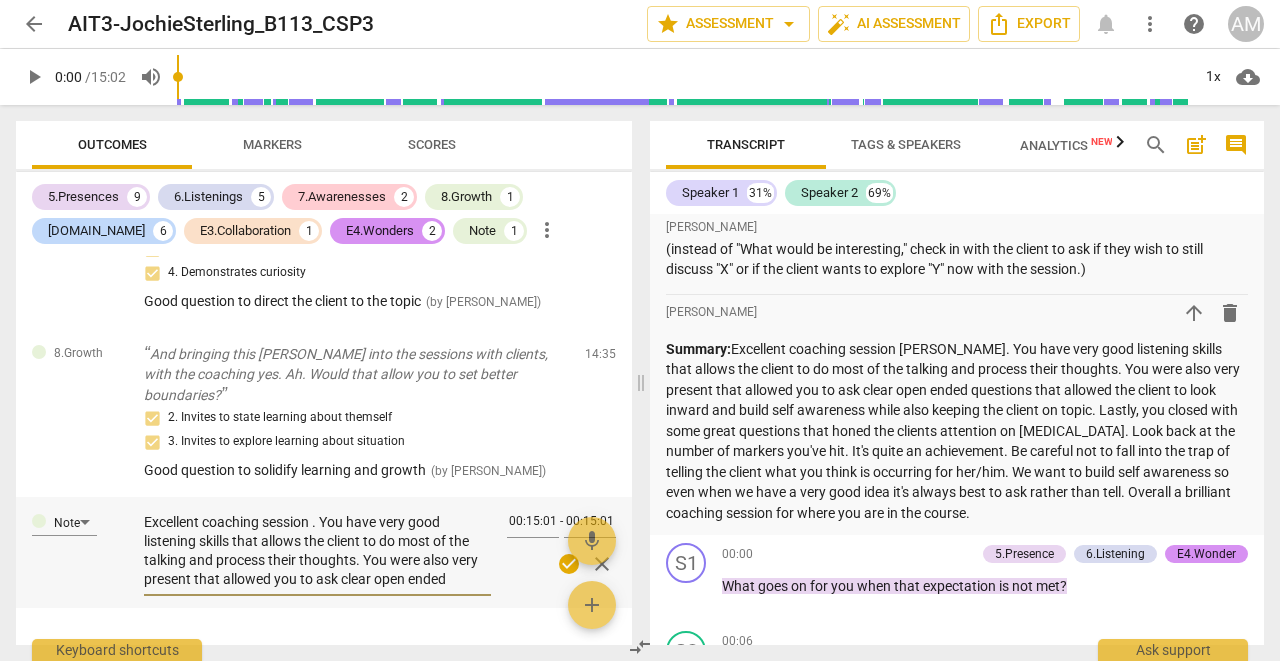 type on "Excellent coaching session [PERSON_NAME] You have very good listening skills that allows the client to do most of the talking and process their thoughts. You were also very present that allowed you to ask clear open ended questions that allowed the client to look inward and build self awareness while also keeping the client on topic. Lastly, you closed with some great questions that honed the clients attention on [MEDICAL_DATA]. Look back at the number of markers you've hit. It's quite an achievement. Be careful not to fall into the trap of telling the client what you think is occurring for her/him. We want to build self awareness so even when we have a very good idea it's always best to ask rather than tell. Overall a brilliant coaching session for where you are in the course." 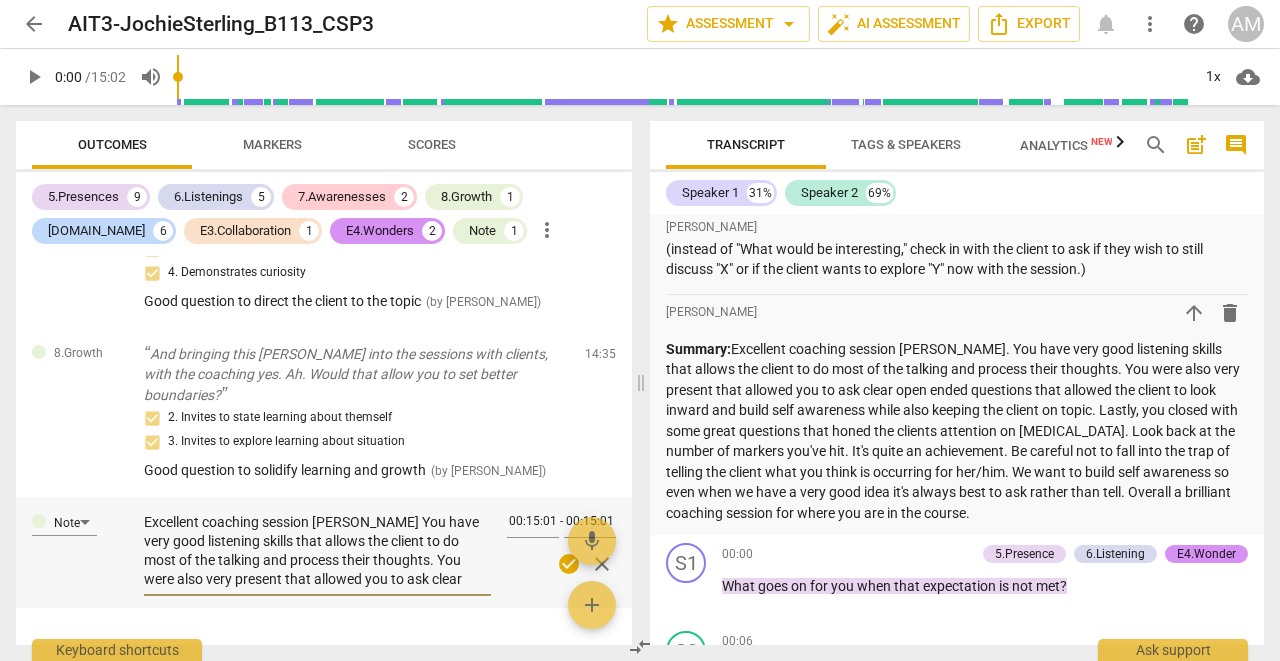 type on "Excellent coaching session [PERSON_NAME]. You have very good listening skills that allows the client to do most of the talking and process their thoughts. You were also very present that allowed you to ask clear open ended questions that allowed the client to look inward and build self awareness while also keeping the client on topic. Lastly, you closed with some great questions that honed the clients attention on [MEDICAL_DATA]. Look back at the number of markers you've hit. It's quite an achievement. Be careful not to fall into the trap of telling the client what you think is occurring for her/him. We want to build self awareness so even when we have a very good idea it's always best to ask rather than tell. Overall a brilliant coaching session for where you are in the course." 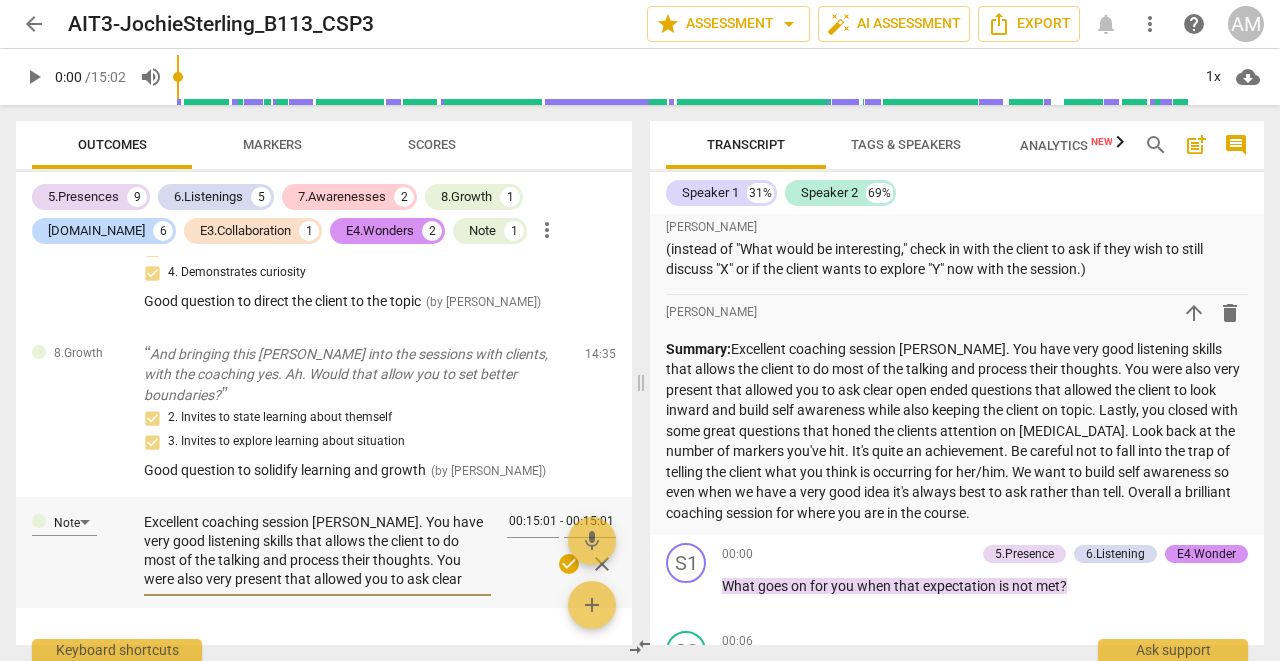 type on "Excellent coaching session Joc. You have very good listening skills that allows the client to do most of the talking and process their thoughts. You were also very present that allowed you to ask clear open ended questions that allowed the client to look inward and build self awareness while also keeping the client on topic. Lastly, you closed with some great questions that honed the clients attention on [MEDICAL_DATA]. Look back at the number of markers you've hit. It's quite an achievement. Be careful not to fall into the trap of telling the client what you think is occurring for her/him. We want to build self awareness so even when we have a very good idea it's always best to ask rather than tell. Overall a brilliant coaching session for where you are in the course." 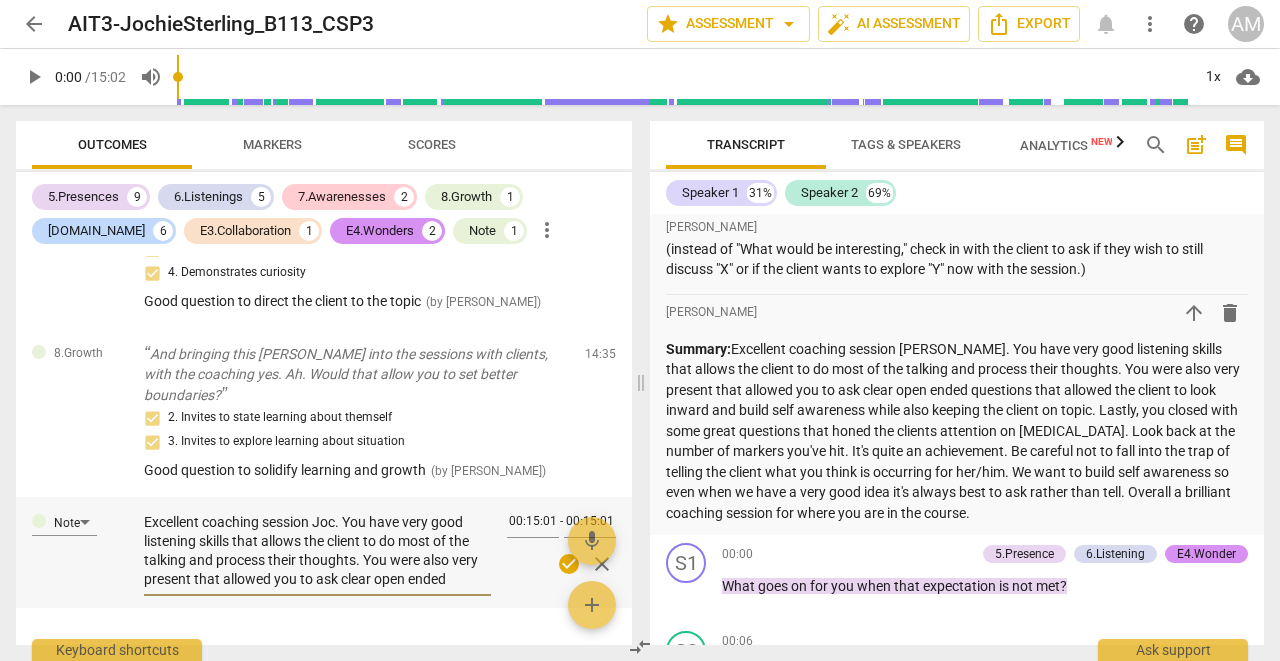 type on "Excellent coaching session Joch. You have very good listening skills that allows the client to do most of the talking and process their thoughts. You were also very present that allowed you to ask clear open ended questions that allowed the client to look inward and build self awareness while also keeping the client on topic. Lastly, you closed with some great questions that honed the clients attention on [MEDICAL_DATA]. Look back at the number of markers you've hit. It's quite an achievement. Be careful not to fall into the trap of telling the client what you think is occurring for her/him. We want to build self awareness so even when we have a very good idea it's always best to ask rather than tell. Overall a brilliant coaching session for where you are in the course." 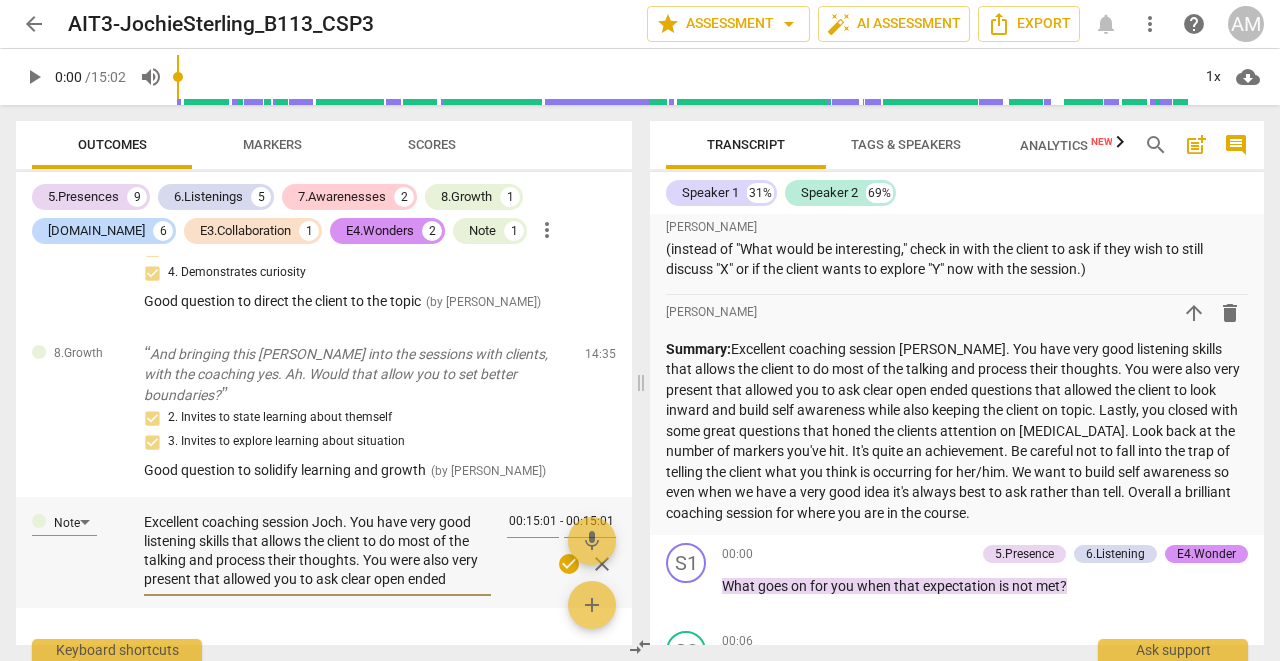 type on "Excellent coaching session Jochi. You have very good listening skills that allows the client to do most of the talking and process their thoughts. You were also very present that allowed you to ask clear open ended questions that allowed the client to look inward and build self awareness while also keeping the client on topic. Lastly, you closed with some great questions that honed the clients attention on [MEDICAL_DATA]. Look back at the number of markers you've hit. It's quite an achievement. Be careful not to fall into the trap of telling the client what you think is occurring for her/him. We want to build self awareness so even when we have a very good idea it's always best to ask rather than tell. Overall a brilliant coaching session for where you are in the course." 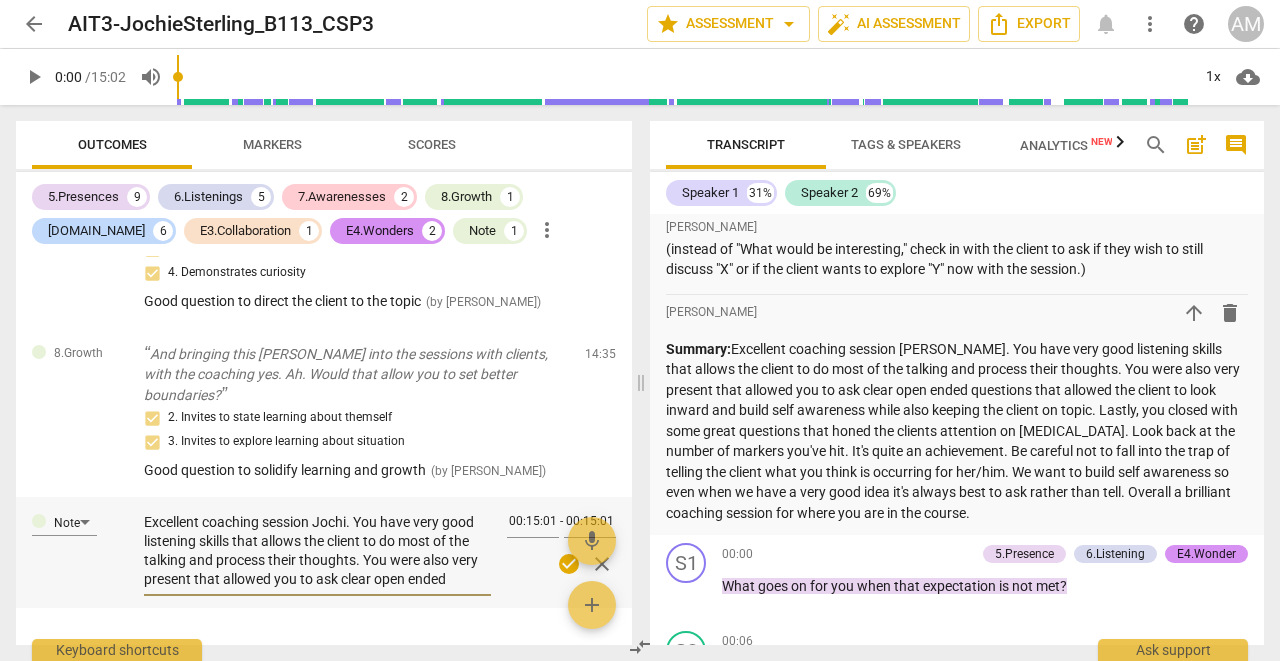 type on "Excellent coaching session [PERSON_NAME]. You have very good listening skills that allows the client to do most of the talking and process their thoughts. You were also very present that allowed you to ask clear open ended questions that allowed the client to look inward and build self awareness while also keeping the client on topic. Lastly, you closed with some great questions that honed the clients attention on [MEDICAL_DATA]. Look back at the number of markers you've hit. It's quite an achievement. Be careful not to fall into the trap of telling the client what you think is occurring for her/him. We want to build self awareness so even when we have a very good idea it's always best to ask rather than tell. Overall a brilliant coaching session for where you are in the course." 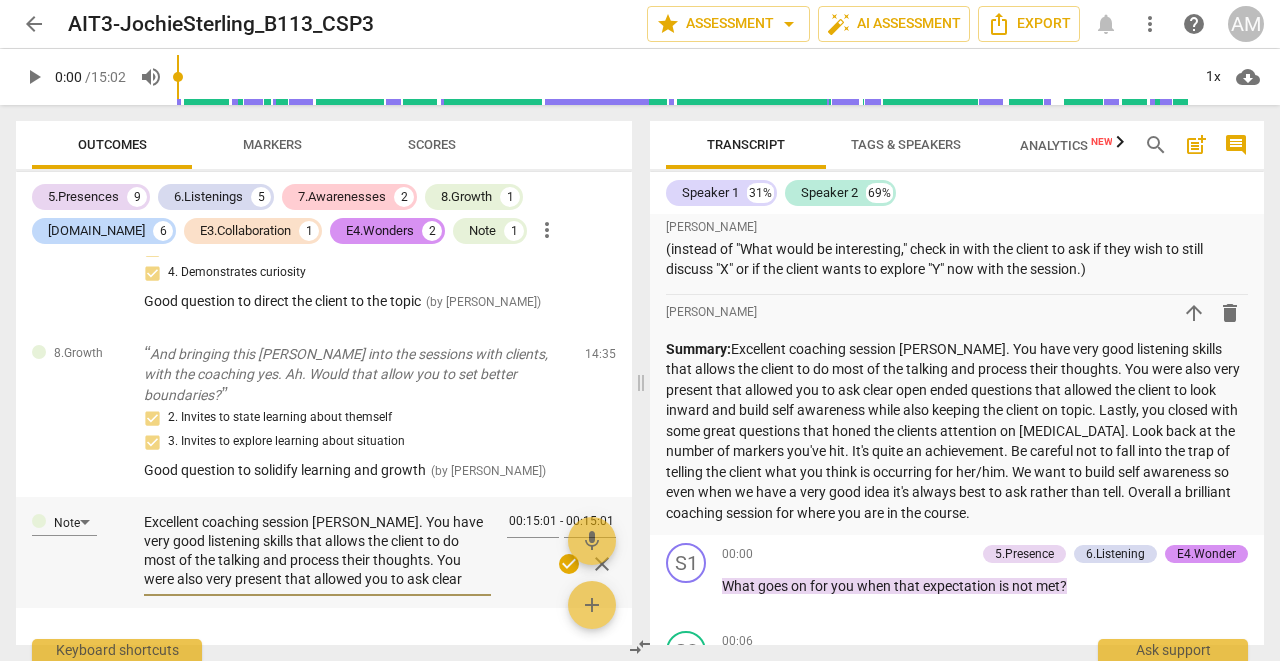 type on "Excellent coaching session [PERSON_NAME]. You have very good listening skills that allows the client to do most of the talking and process their thoughts. You were also very present that allowed you to ask clear open ended questions that allowed the client to look inward and build self awareness while also keeping the client on topic. Lastly, you closed with some great questions that honed the clients attention on [MEDICAL_DATA]. Look back at the number of markers you've hit. It's quite an achievement. Be careful not to fall into the trap of telling the client what you think is occurring for her/him. We want to build self awareness so even when we have a very good idea it's always best to ask rather than tell. Overall a brilliant coaching session for where you are in the course." 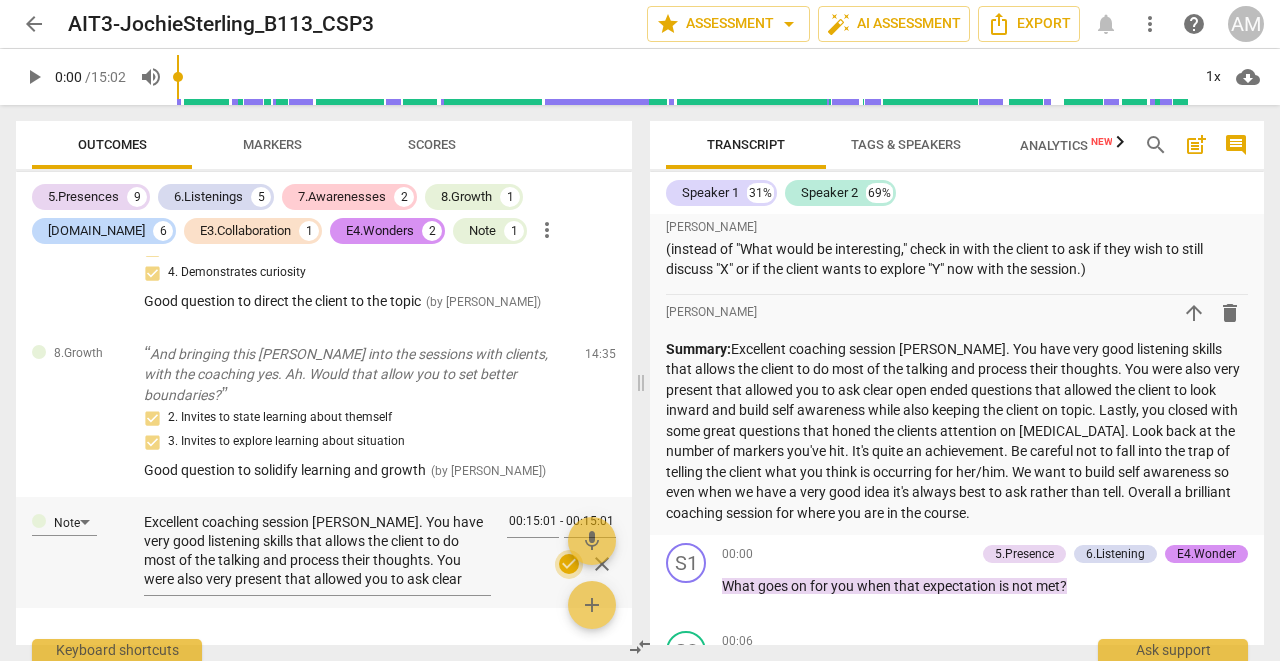 click on "check_circle" at bounding box center (569, 564) 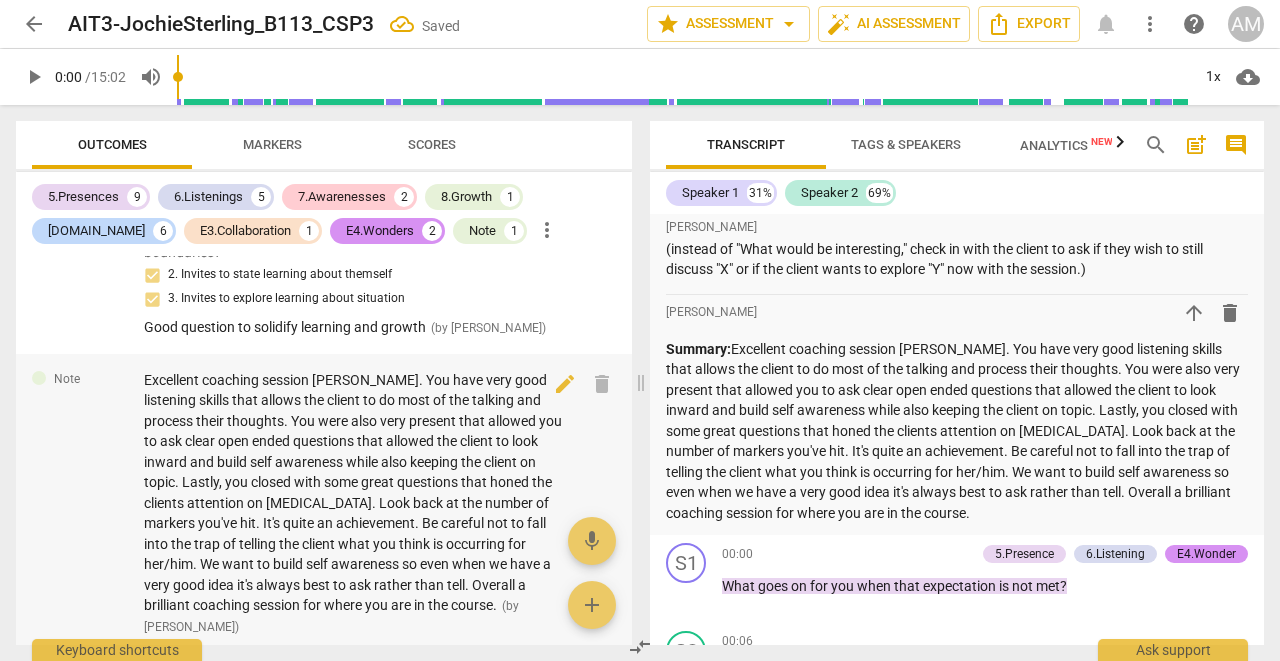 scroll, scrollTop: 4192, scrollLeft: 0, axis: vertical 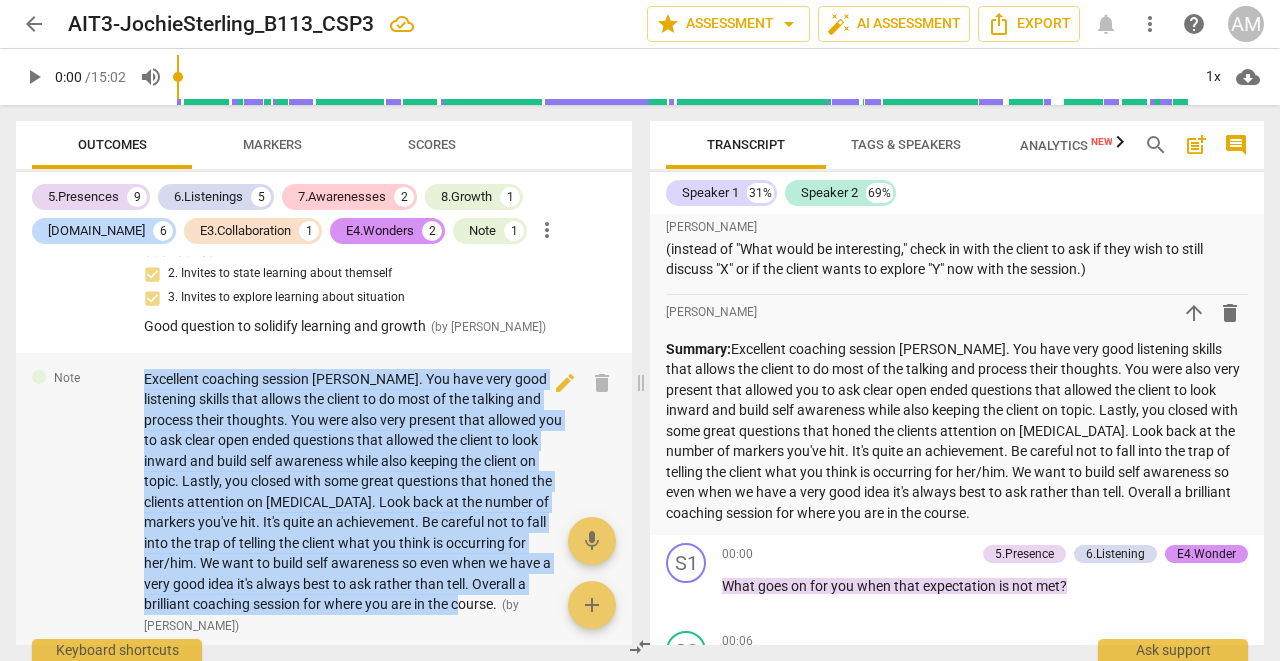 drag, startPoint x: 143, startPoint y: 333, endPoint x: 452, endPoint y: 557, distance: 381.65036 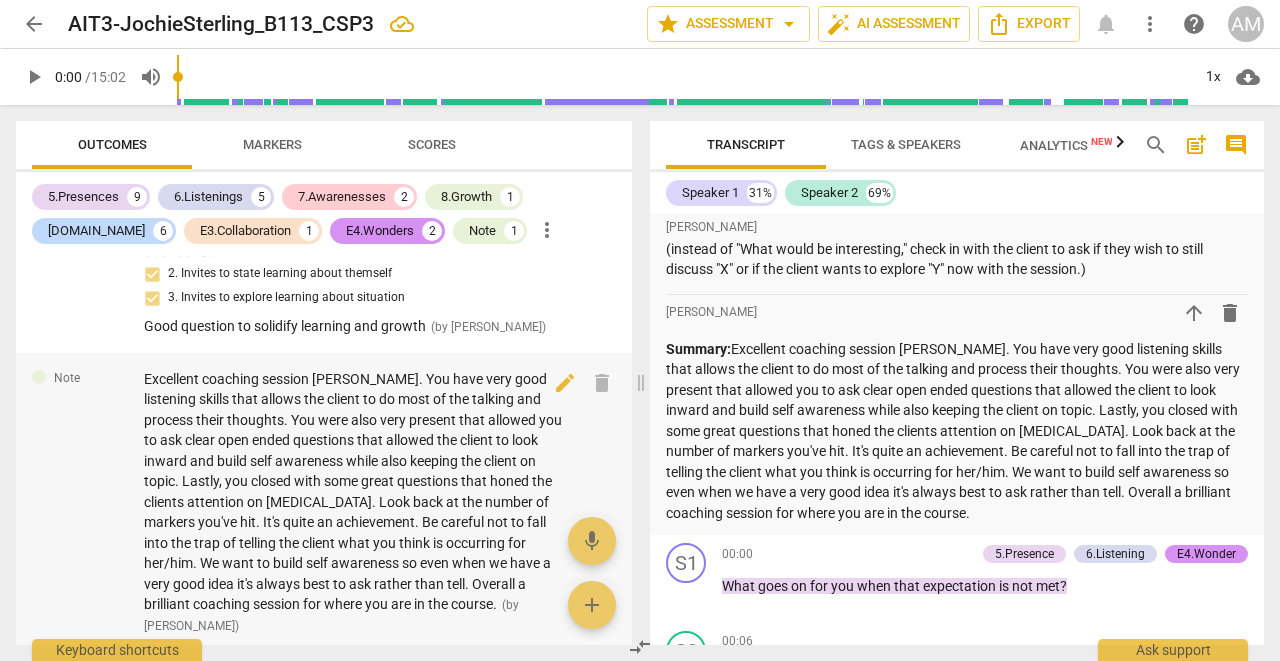 click on "Note Excellent coaching session Jochie. You have very good listening skills that allows the client to do most of the talking and process their thoughts. You were also very present that allowed you to ask clear open ended questions that allowed the client to look inward and build self awareness while also keeping the client on topic. Lastly, you closed with some great questions that honed the clients attention on [MEDICAL_DATA]. Look back at the number of markers you've hit. It's quite an achievement. Be careful not to fall into the trap of telling the client what you think is occurring for her/him. We want to build self awareness so even when we have a very good idea it's always best to ask rather than tell. Overall a brilliant coaching session for where you are in the course. ( by [PERSON_NAME] ) 15:01 edit delete" at bounding box center (324, 502) 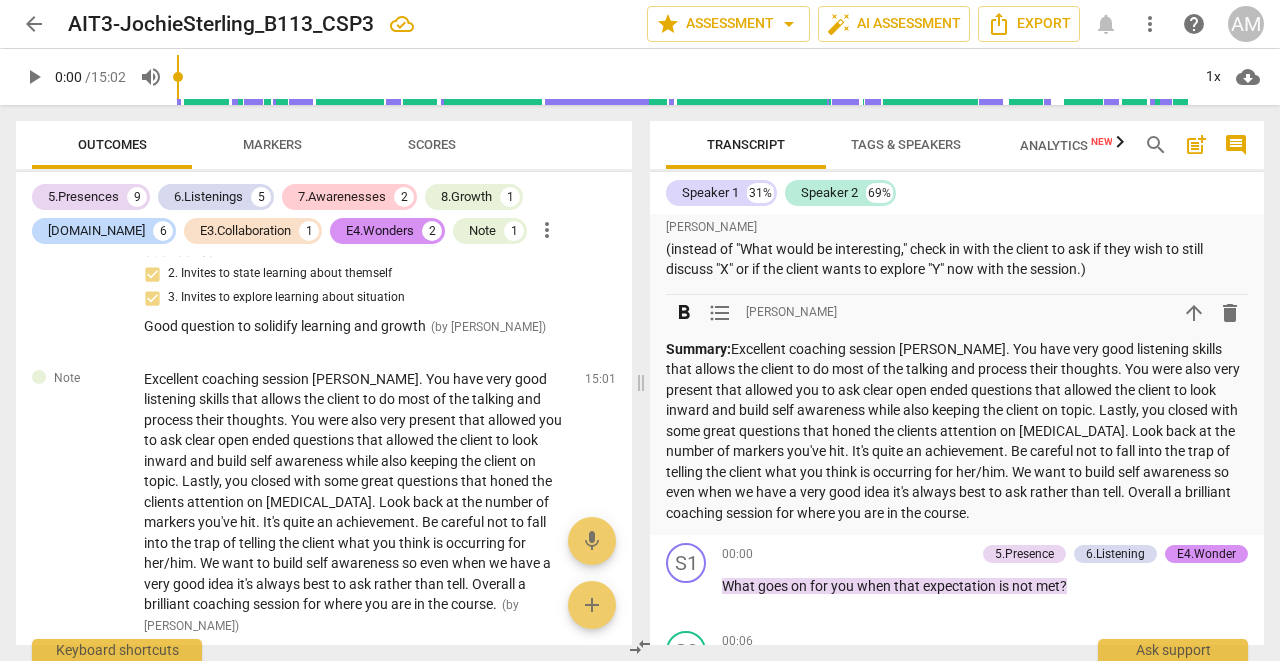 click on "delete" at bounding box center [1230, 313] 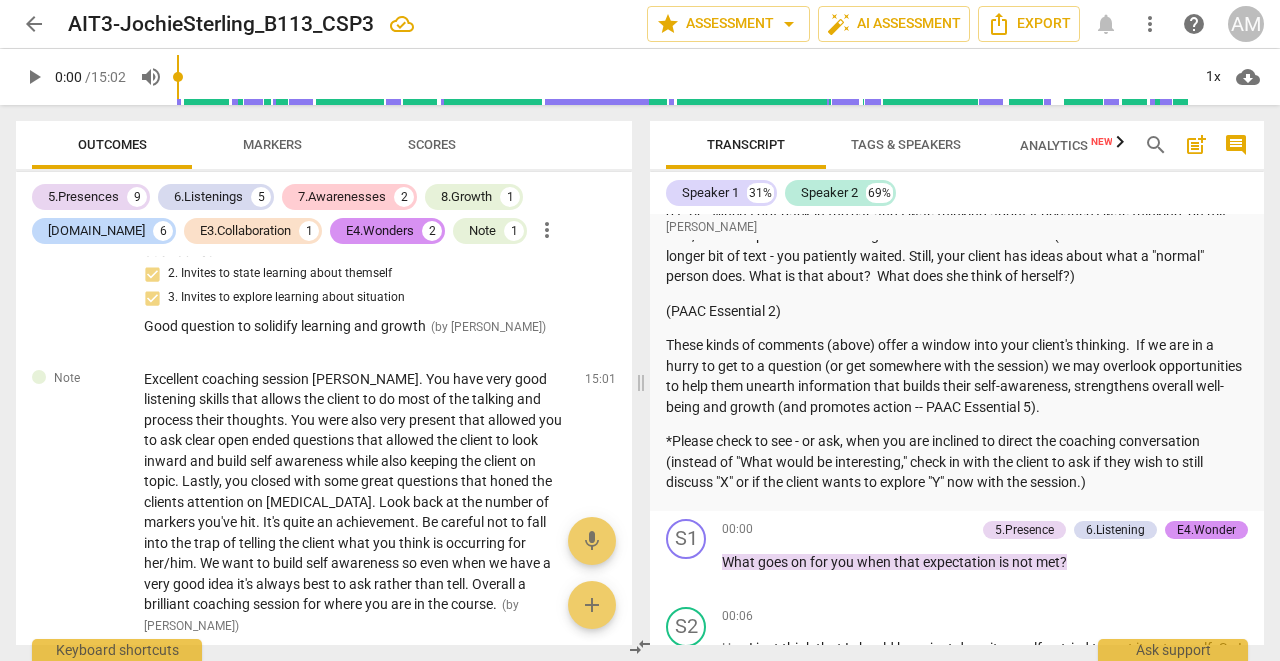 scroll, scrollTop: 2065, scrollLeft: 0, axis: vertical 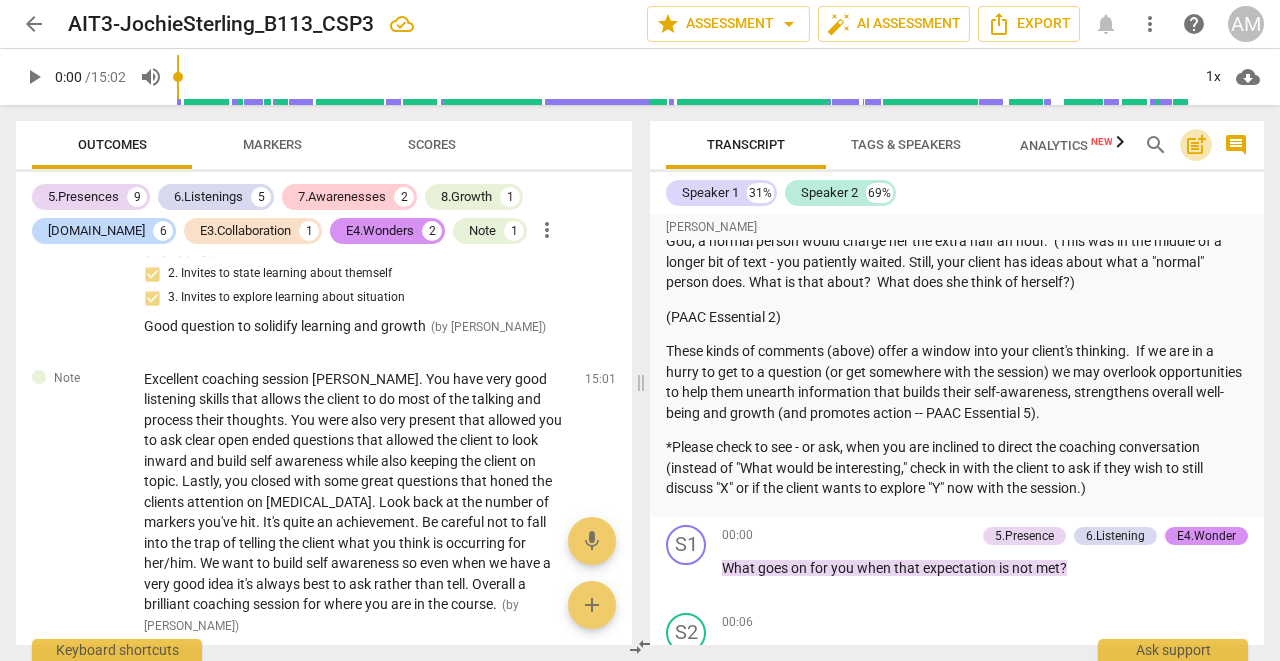 click on "post_add" at bounding box center (1196, 145) 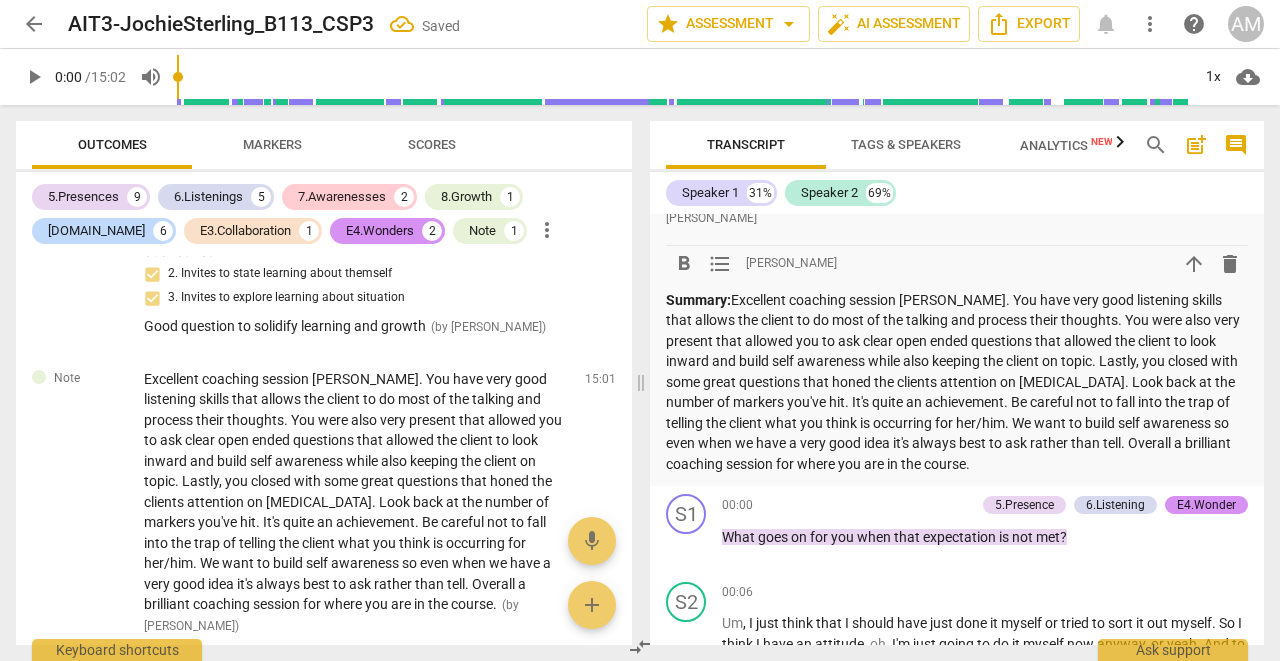 scroll, scrollTop: 2332, scrollLeft: 0, axis: vertical 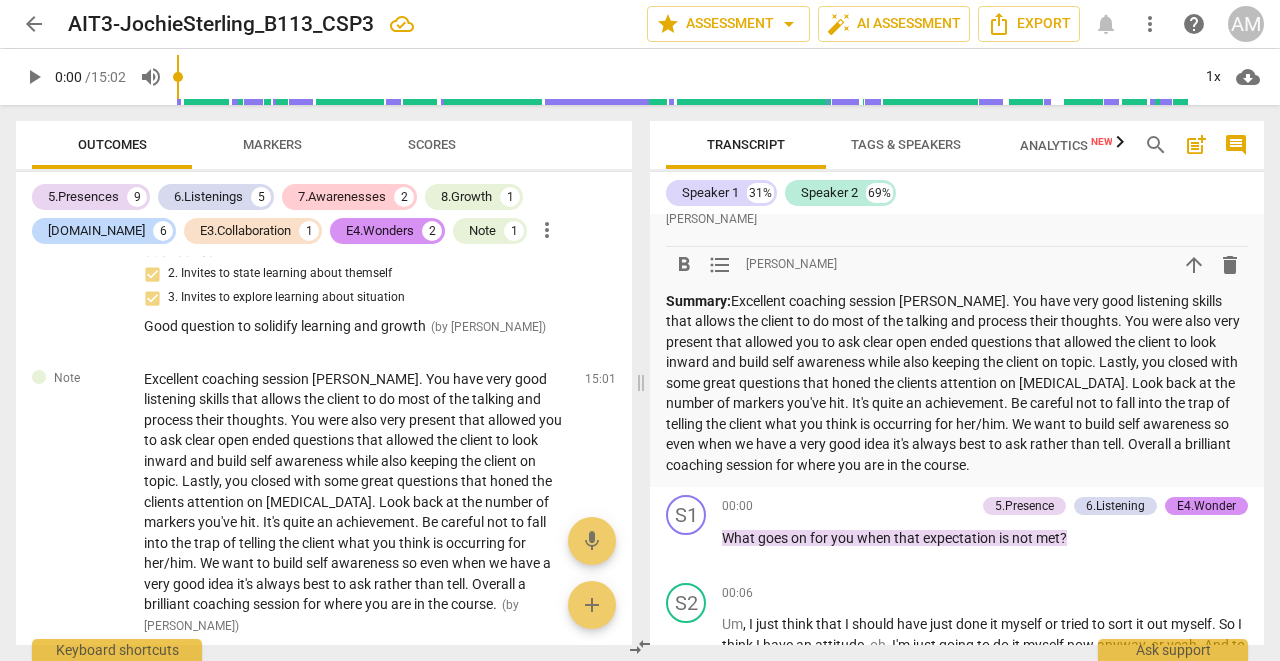click on "arrow_back" at bounding box center (34, 24) 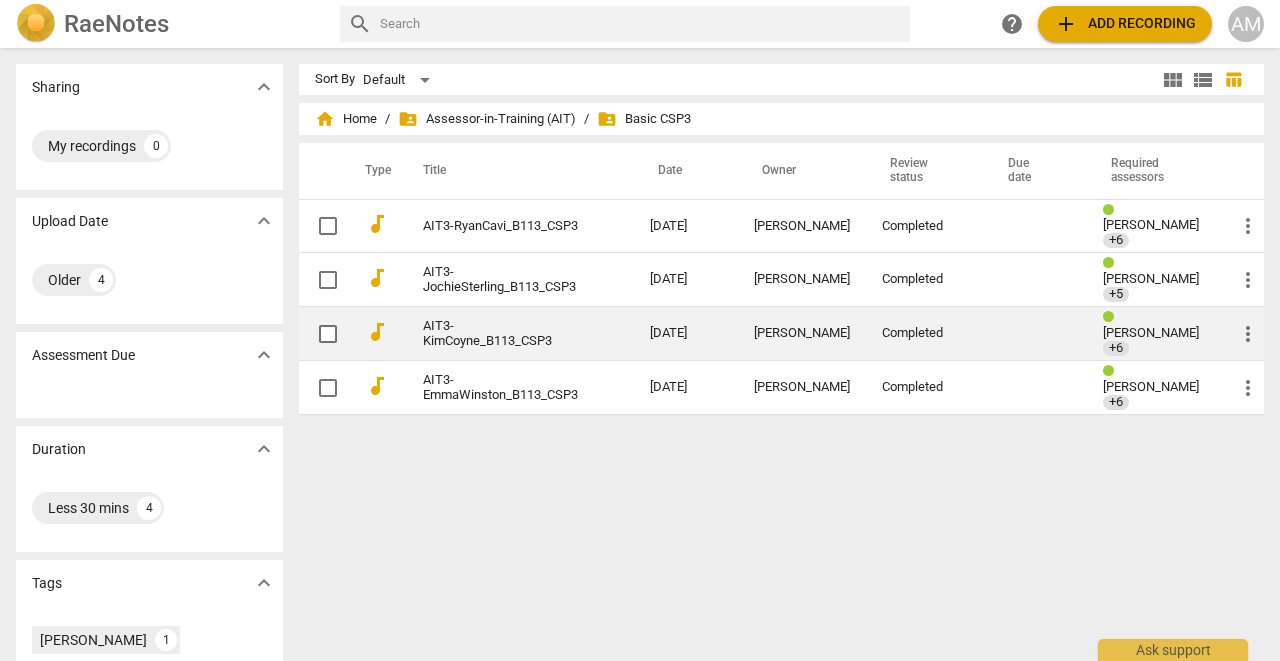 click on "AIT3-KimCoyne_B113_CSP3" at bounding box center [500, 334] 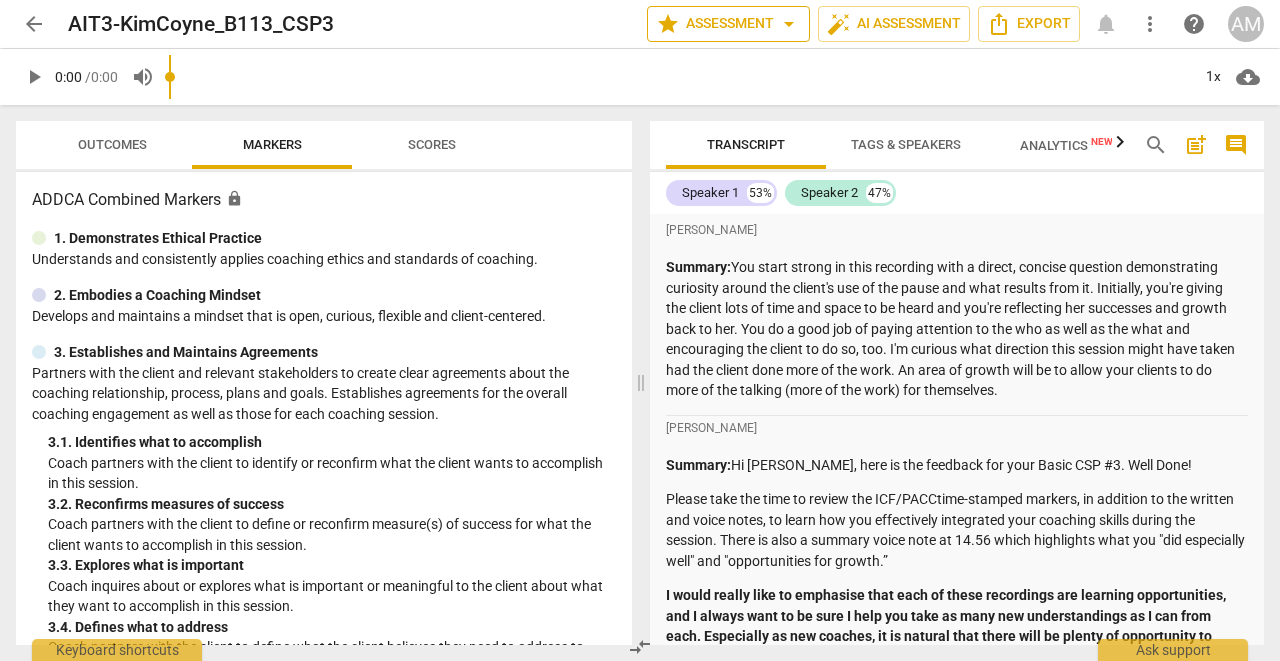 click on "arrow_drop_down" at bounding box center [789, 24] 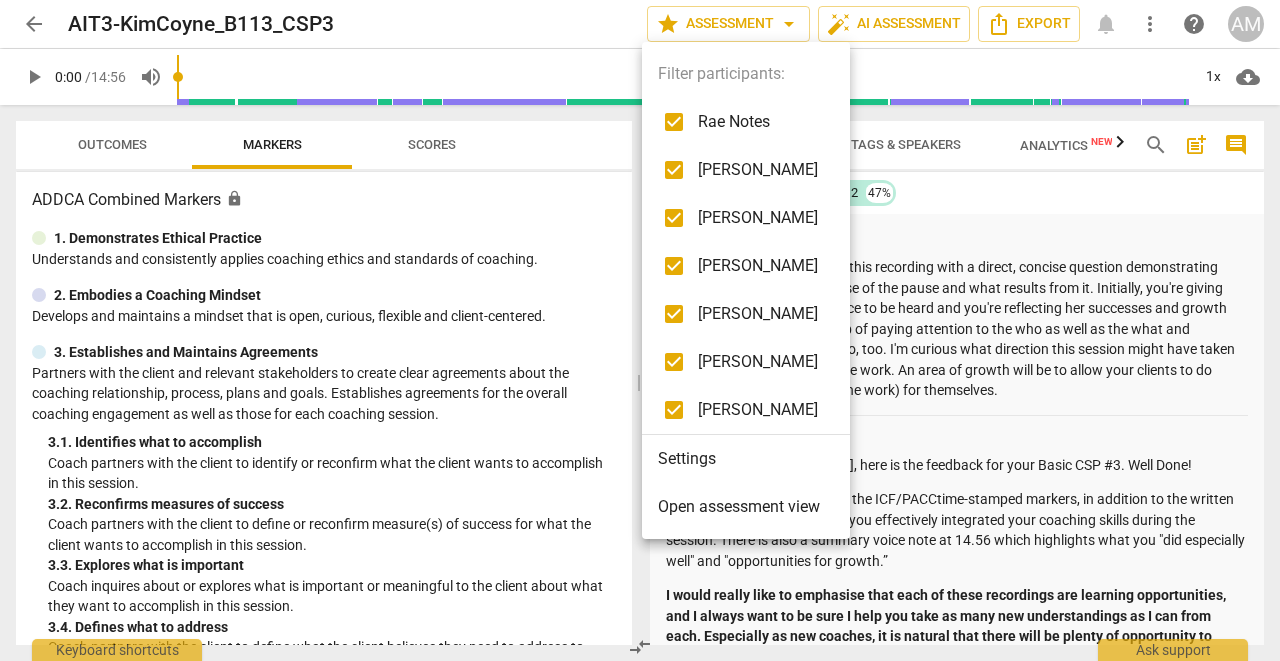 click on "Rae Notes" at bounding box center (758, 122) 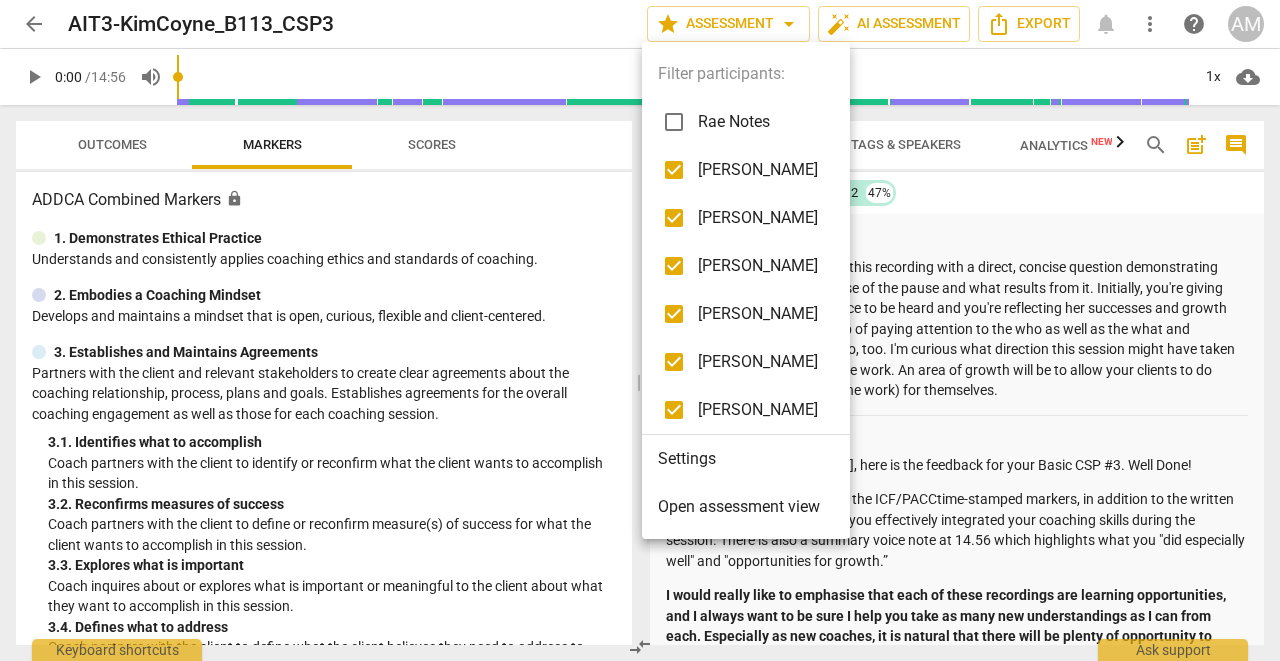 checkbox on "false" 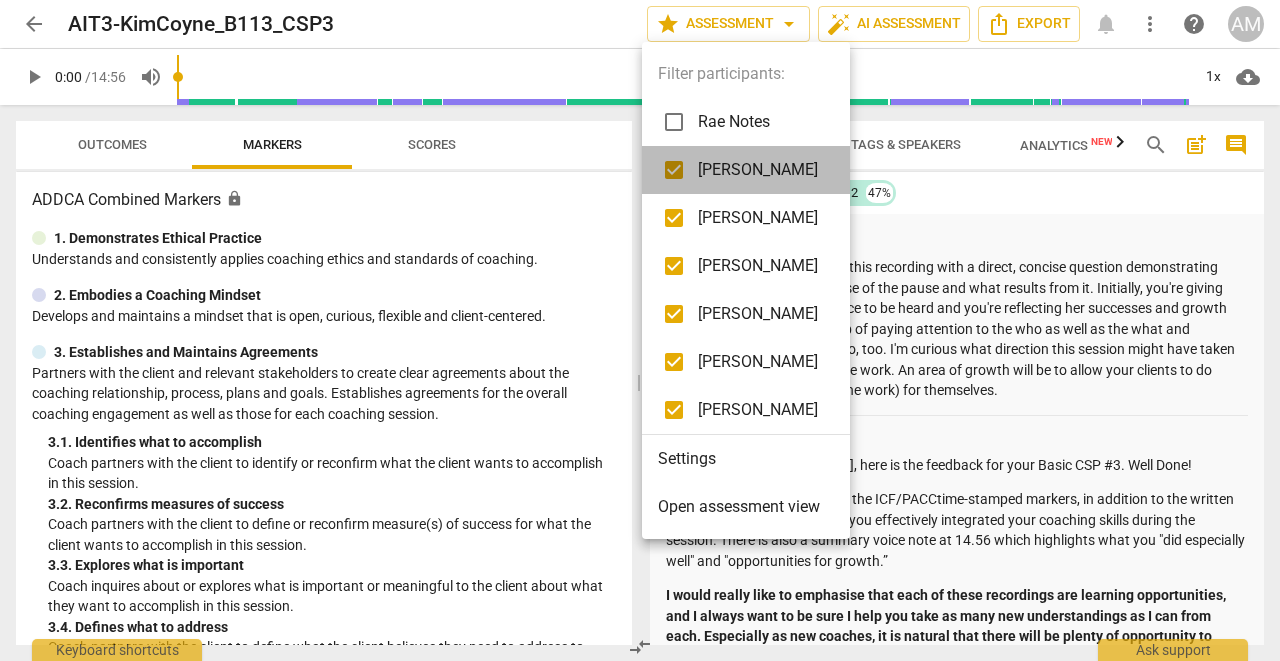 click on "[PERSON_NAME]" at bounding box center (758, 170) 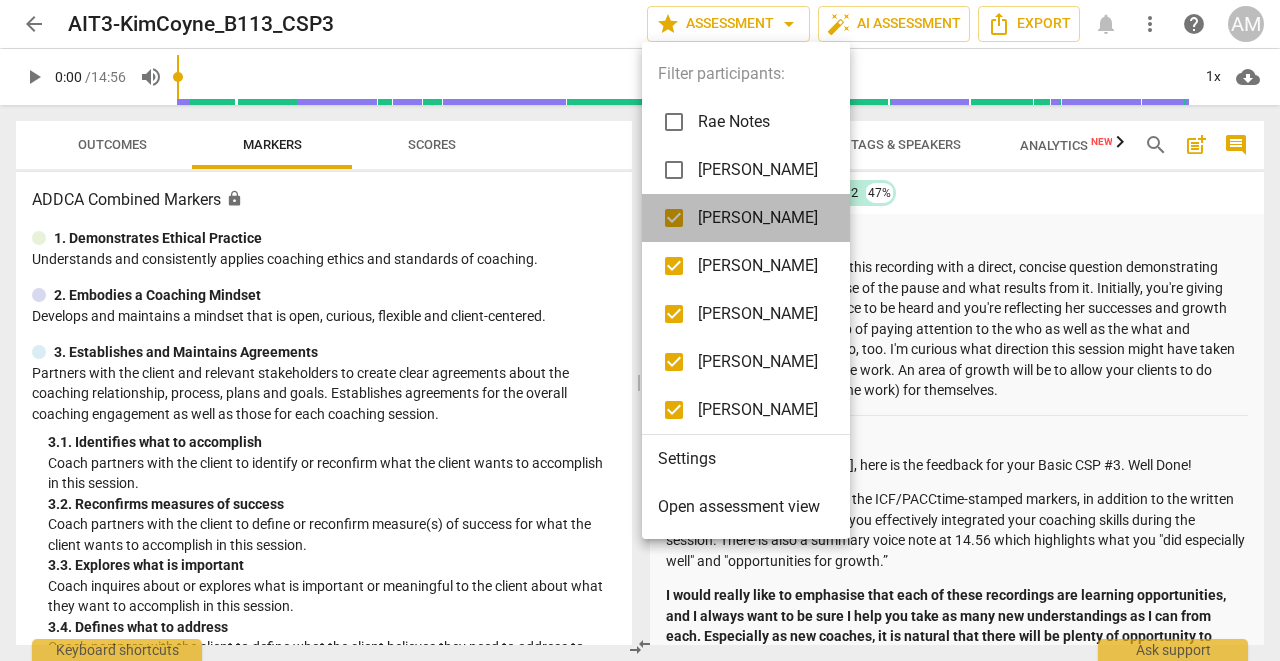 click on "[PERSON_NAME]" at bounding box center (758, 218) 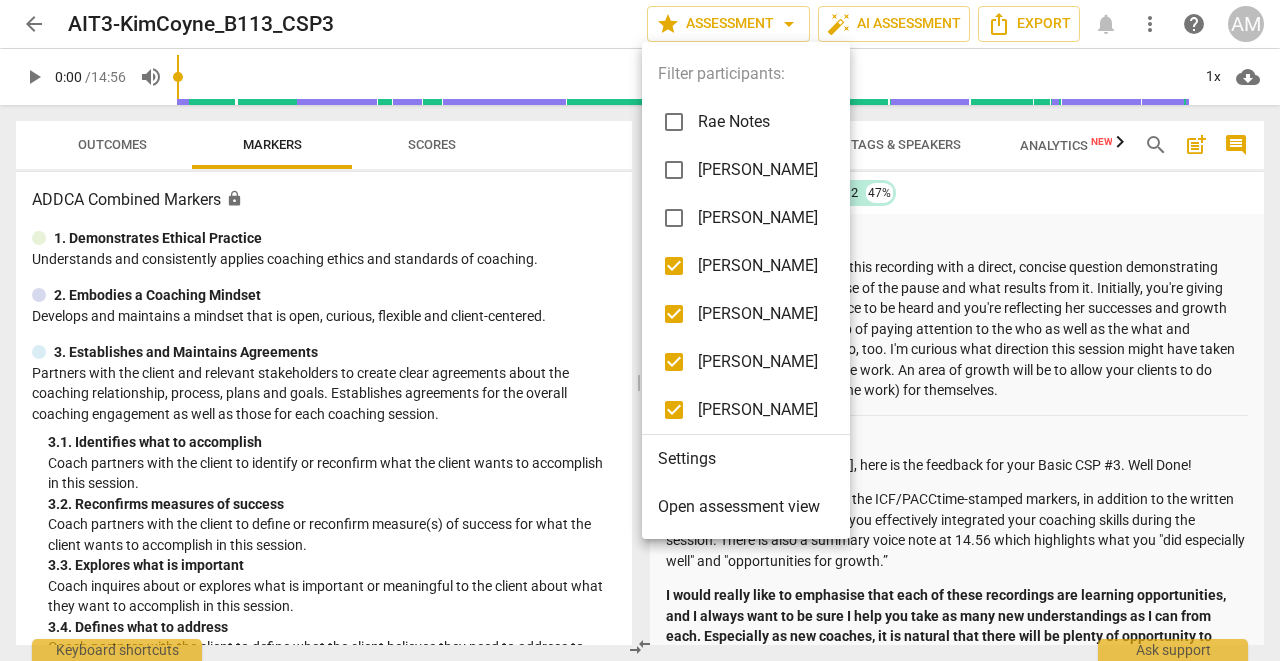click on "[PERSON_NAME]" at bounding box center [758, 266] 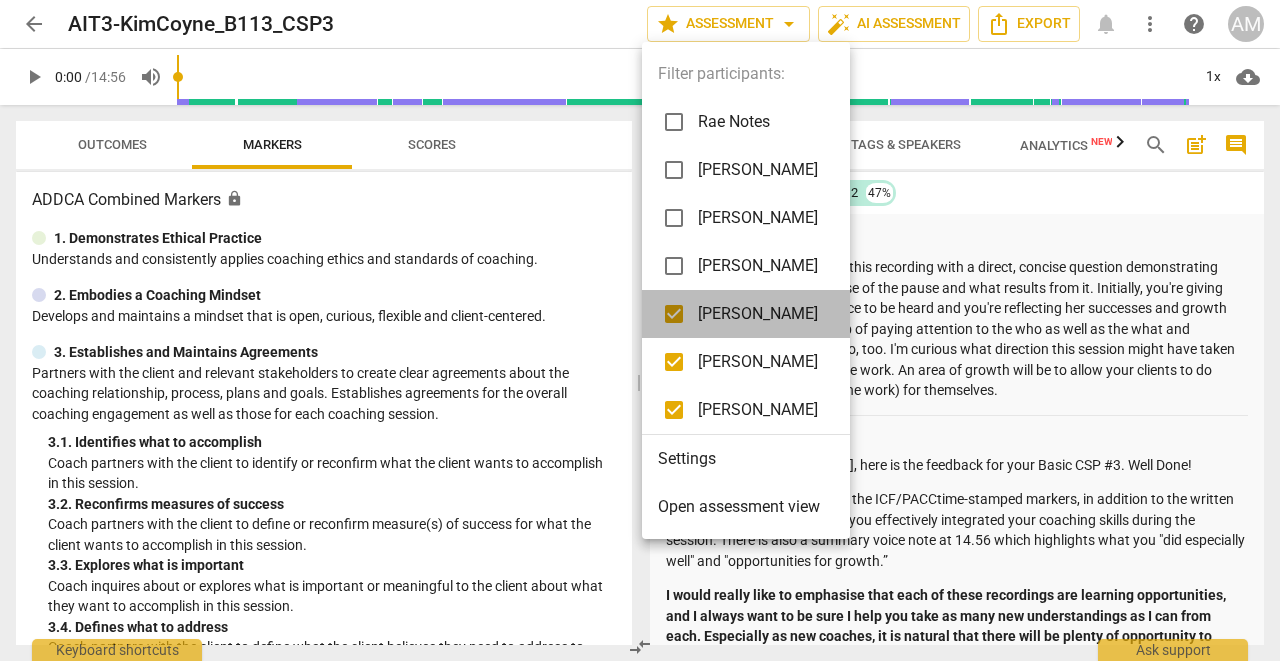click on "[PERSON_NAME]" at bounding box center (758, 314) 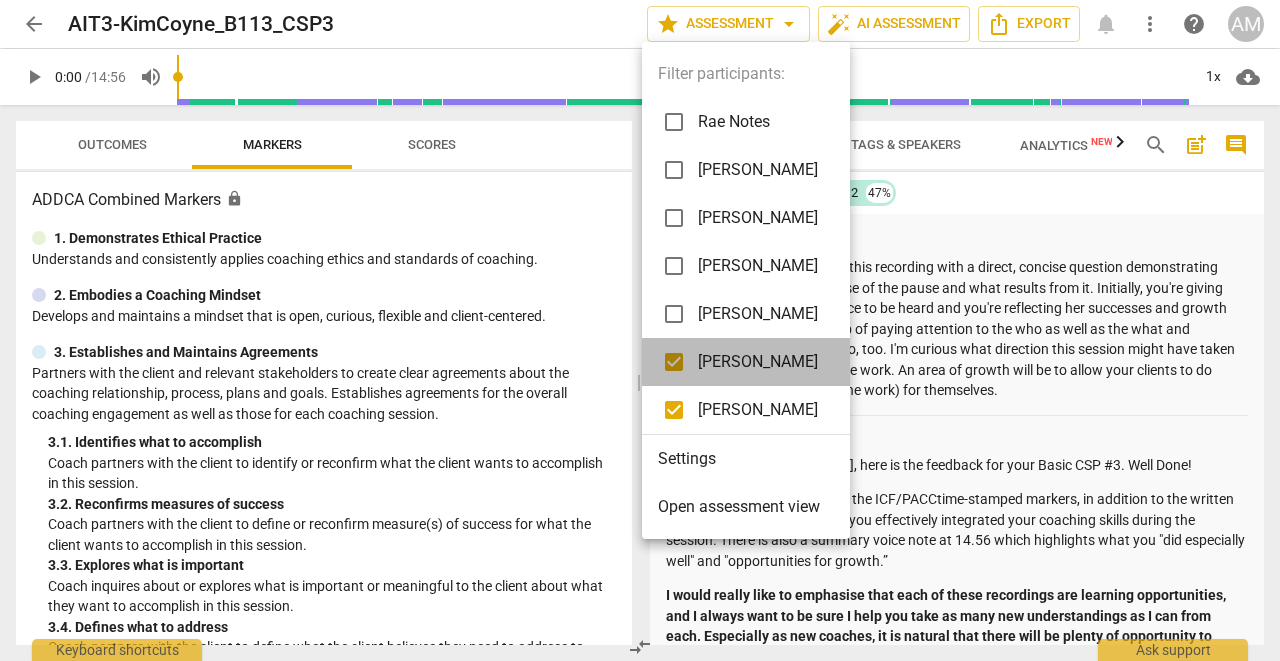 click on "[PERSON_NAME]" at bounding box center (758, 362) 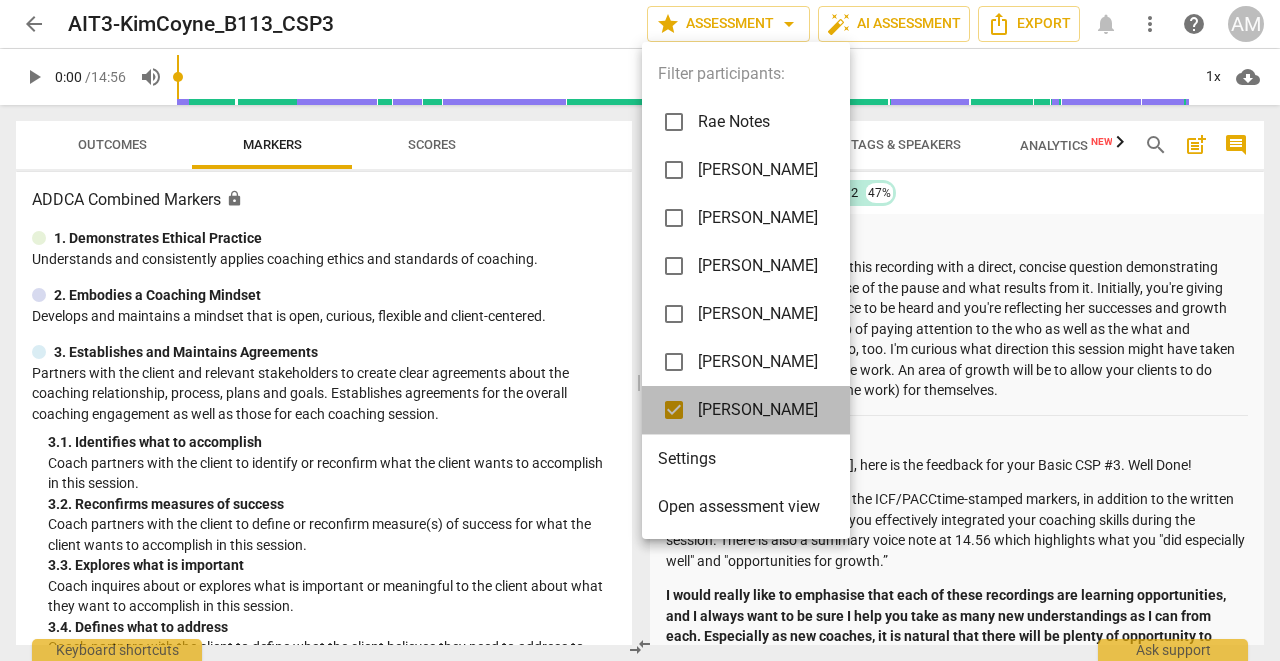 click on "[PERSON_NAME]" at bounding box center [758, 410] 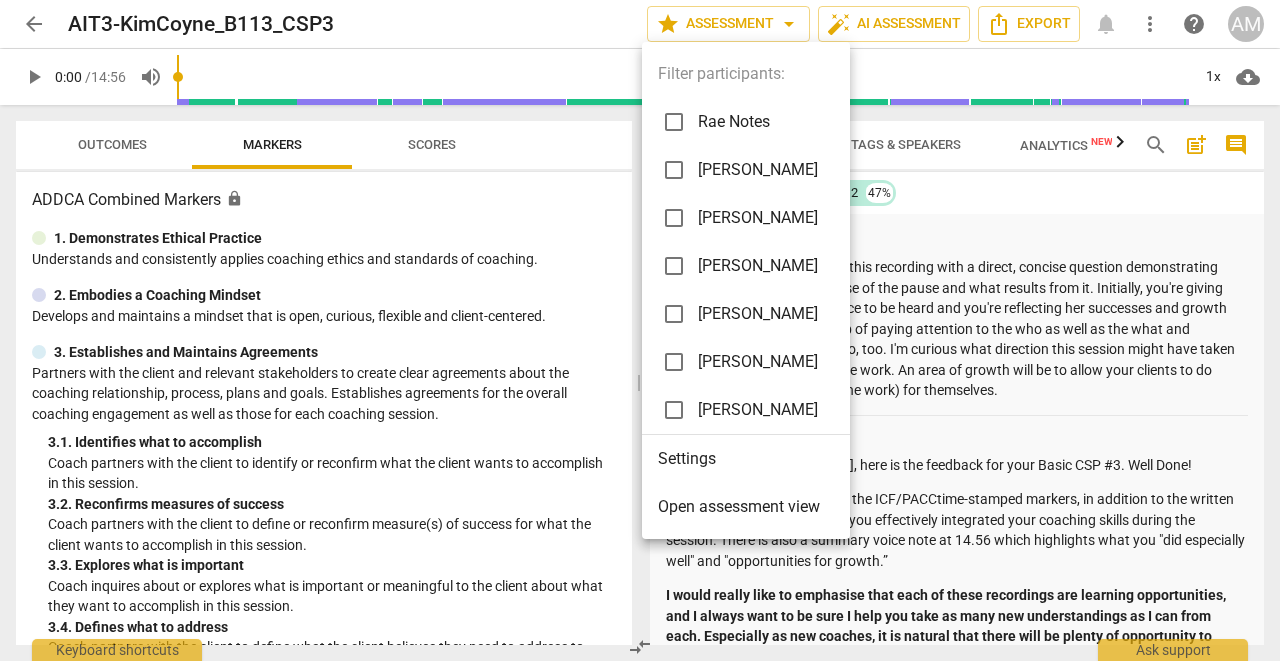 click at bounding box center [640, 330] 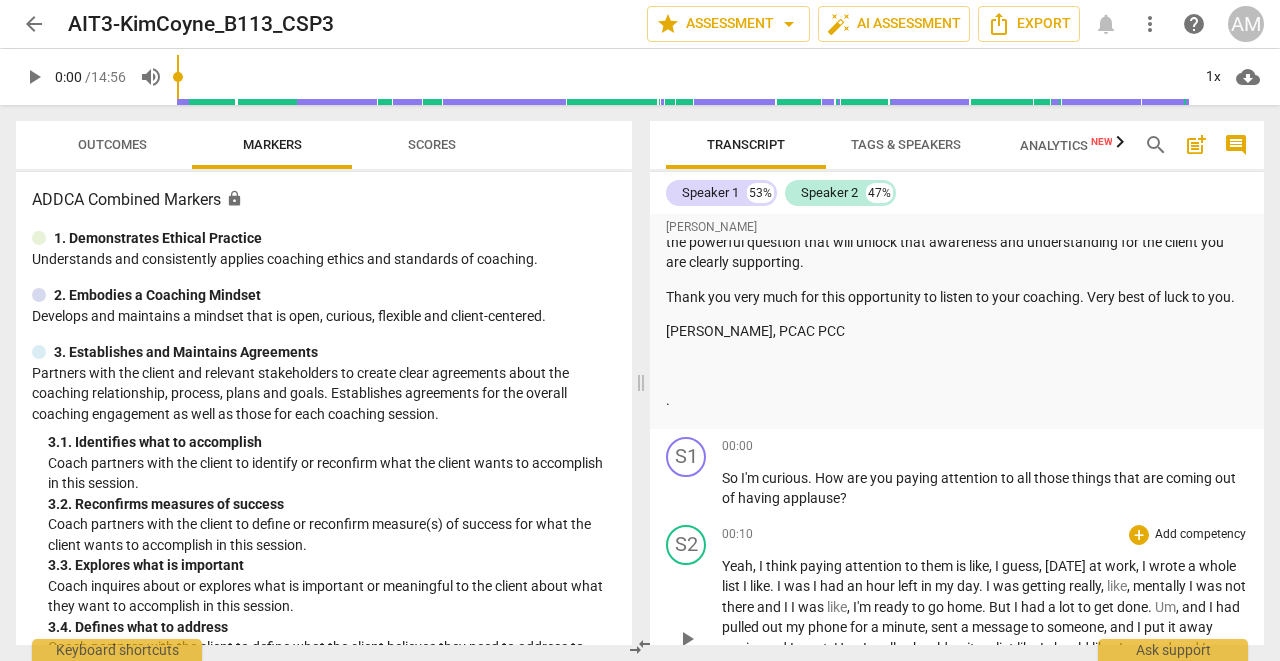 scroll, scrollTop: 2069, scrollLeft: 0, axis: vertical 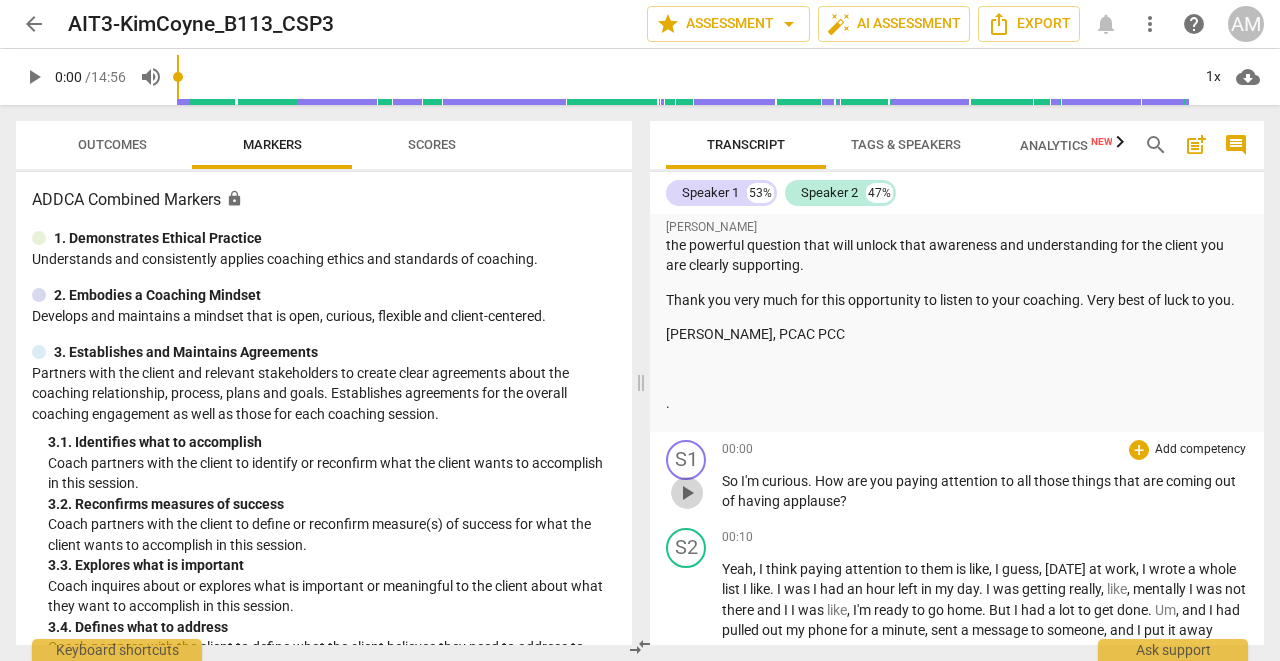 click on "play_arrow" at bounding box center (687, 493) 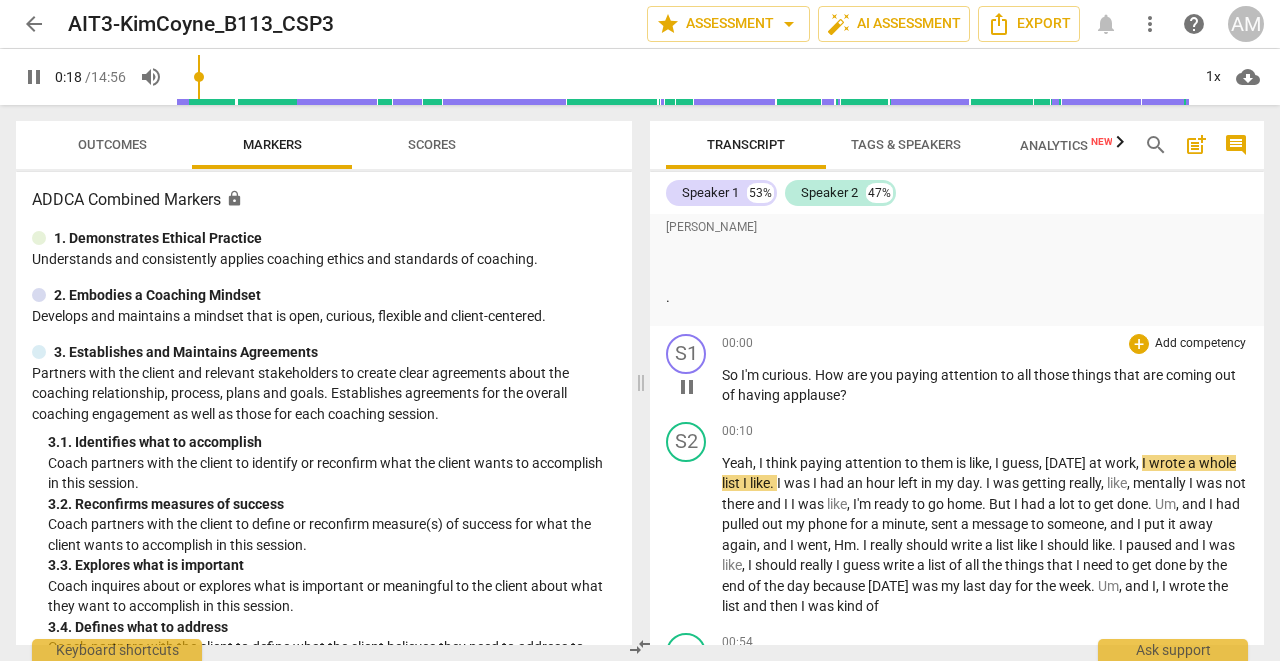 scroll, scrollTop: 2180, scrollLeft: 0, axis: vertical 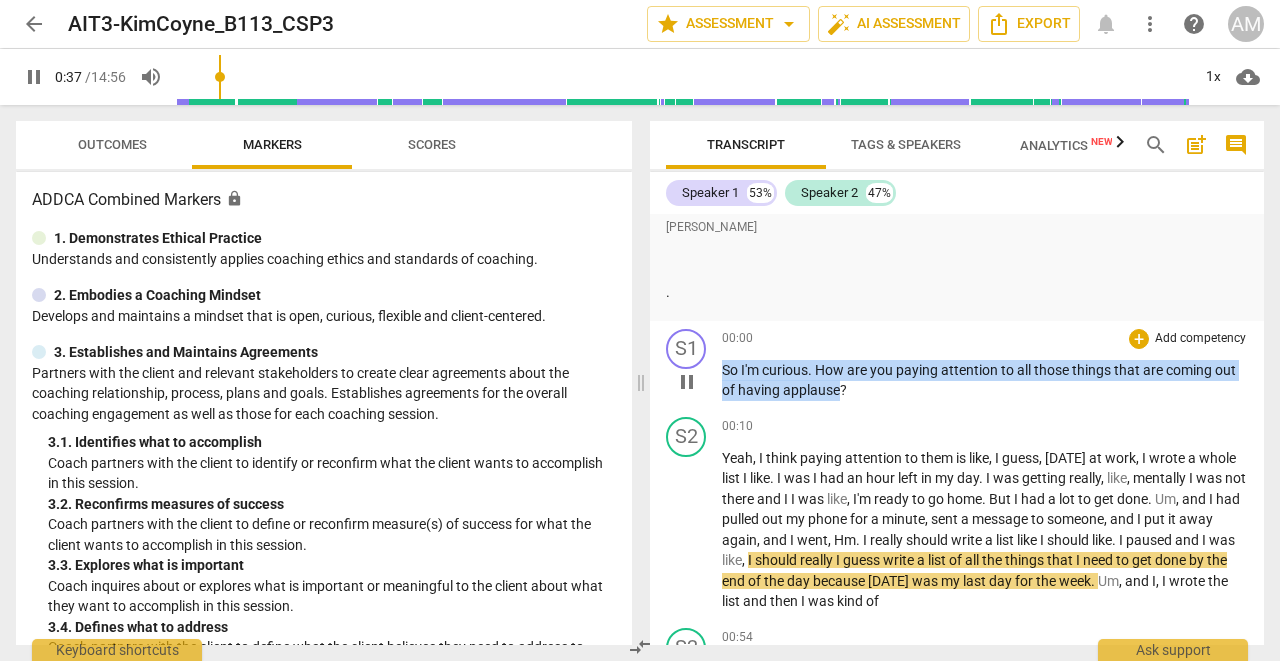 drag, startPoint x: 722, startPoint y: 349, endPoint x: 842, endPoint y: 367, distance: 121.34249 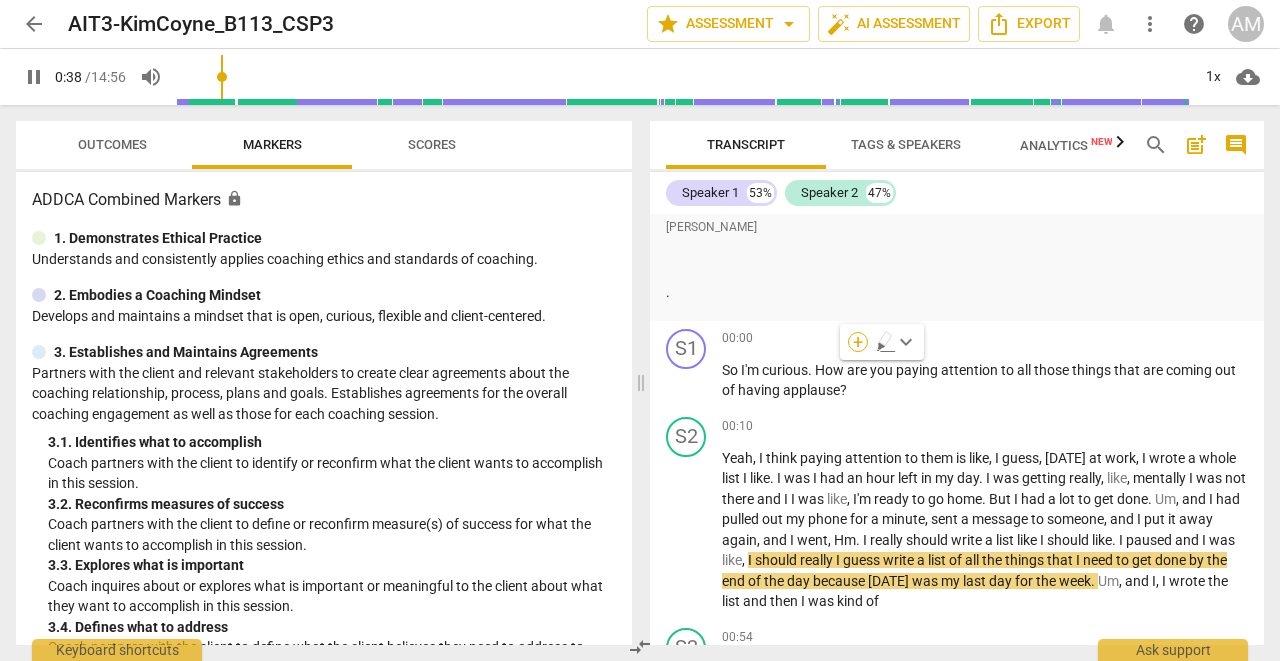 click on "+" at bounding box center [858, 342] 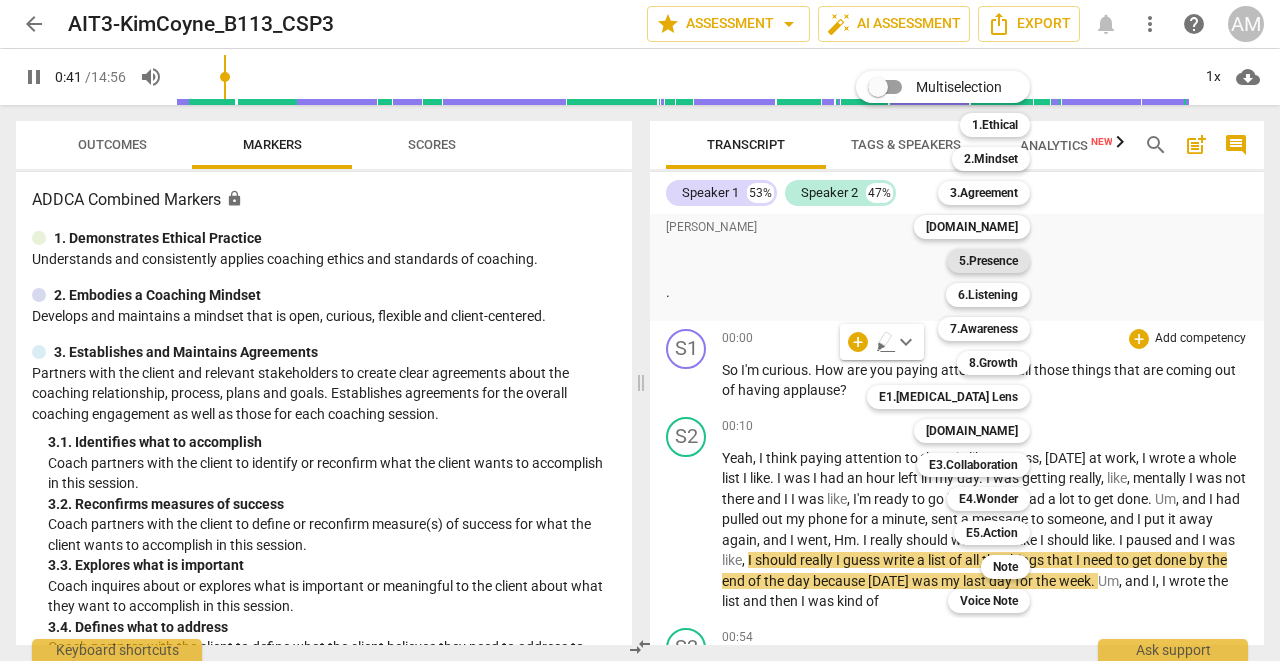 click on "5.Presence" at bounding box center (988, 261) 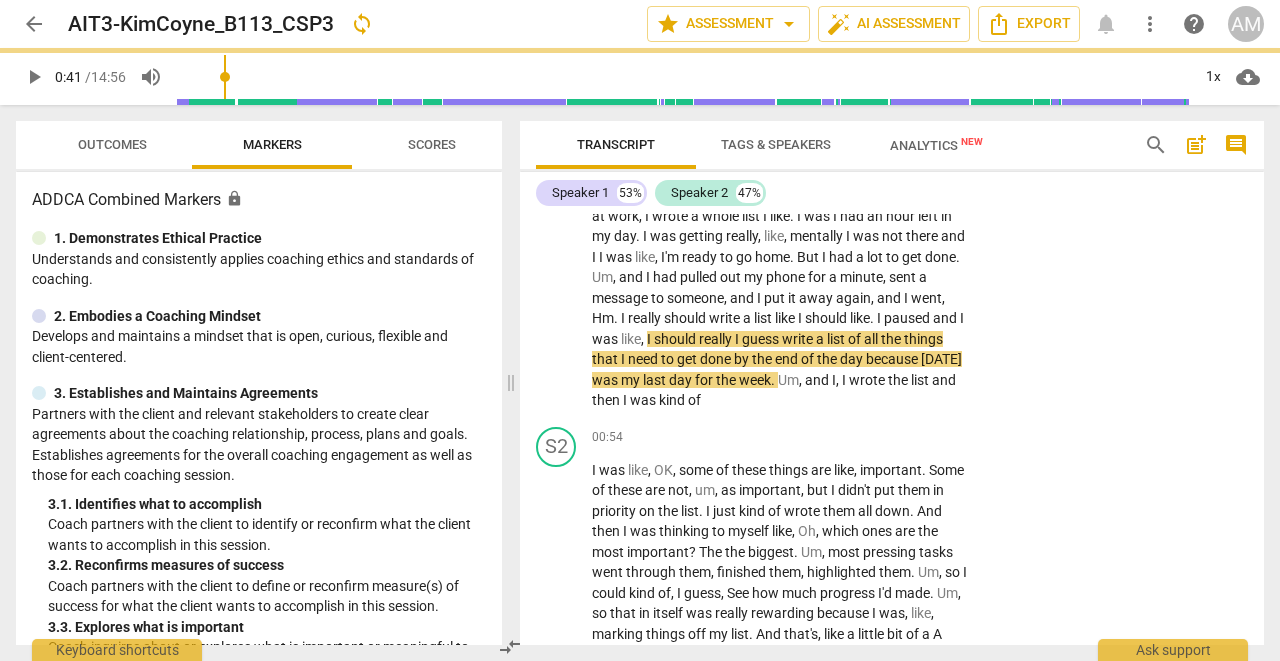 type on "42" 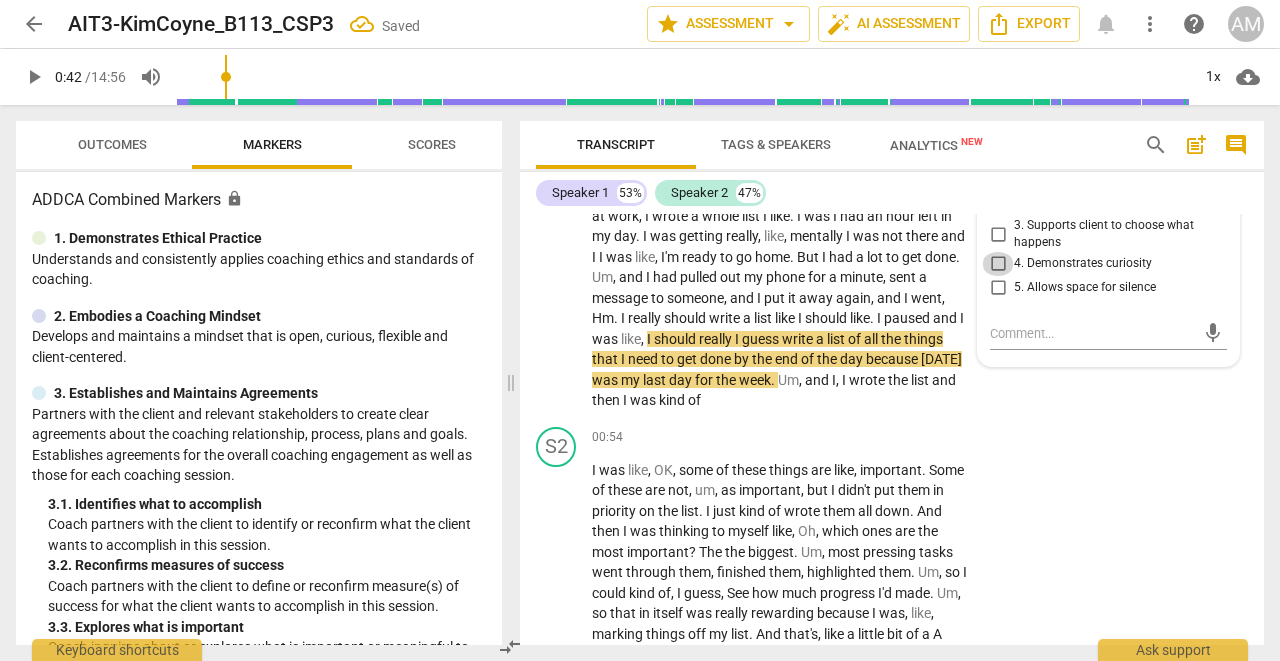click on "4. Demonstrates curiosity" at bounding box center [998, 264] 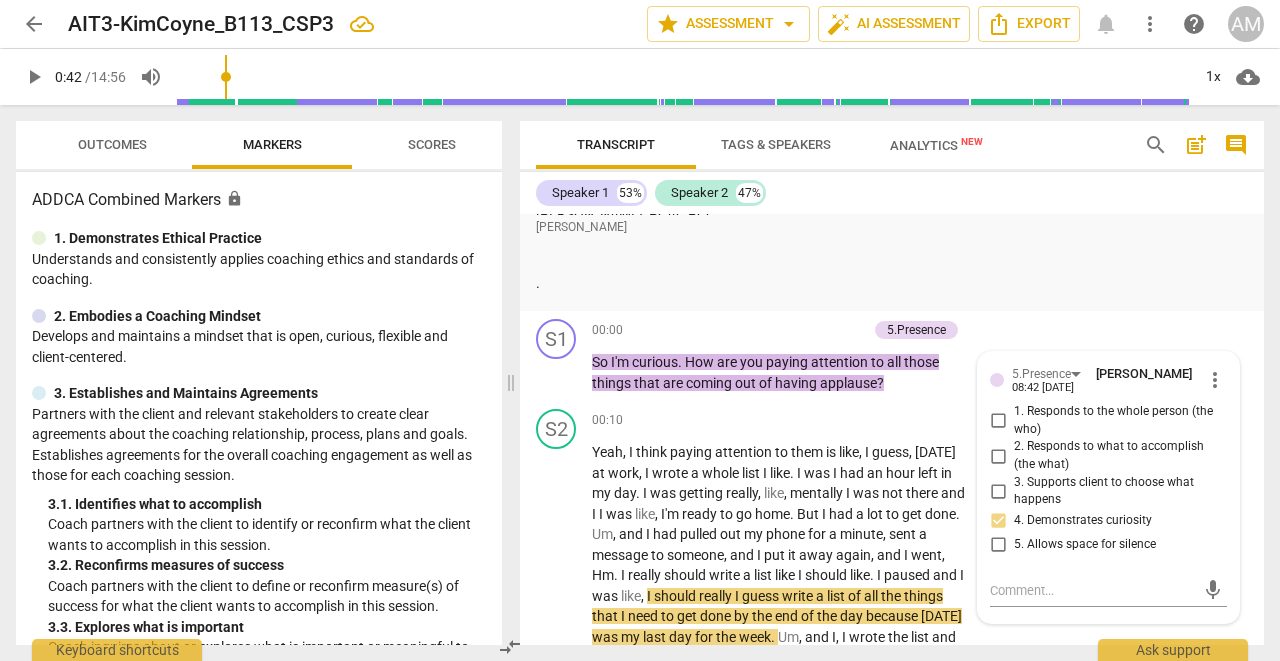 scroll, scrollTop: 1924, scrollLeft: 0, axis: vertical 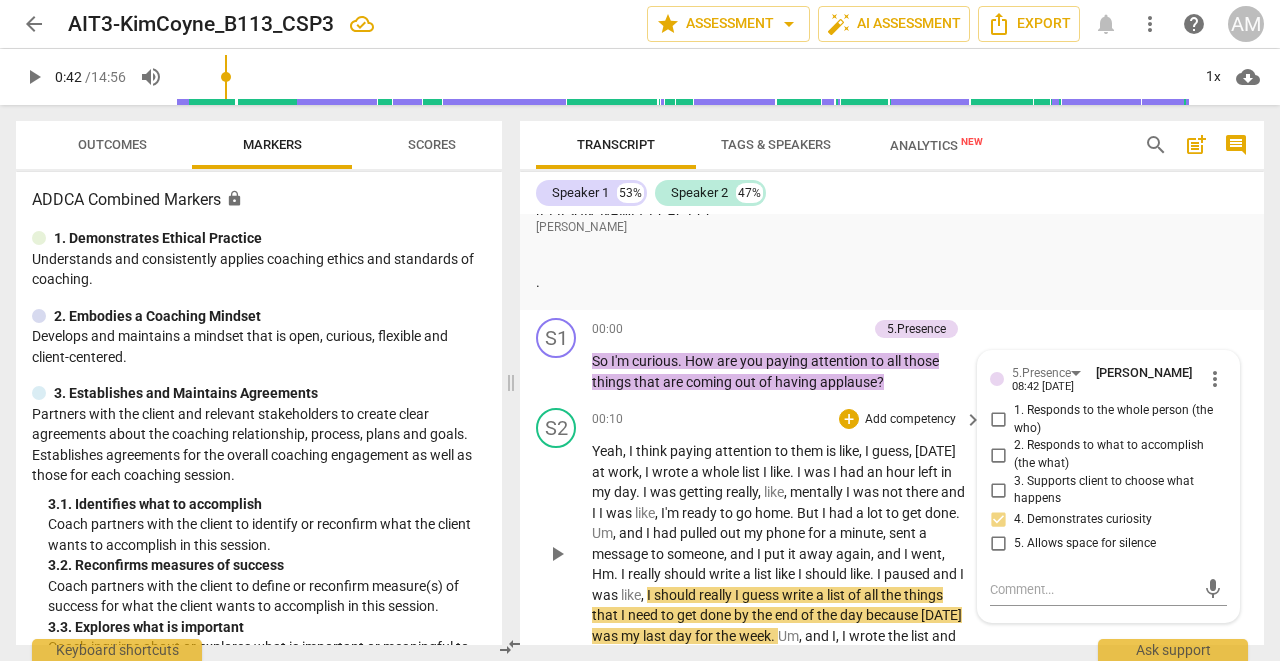 click on "play_arrow" at bounding box center (557, 554) 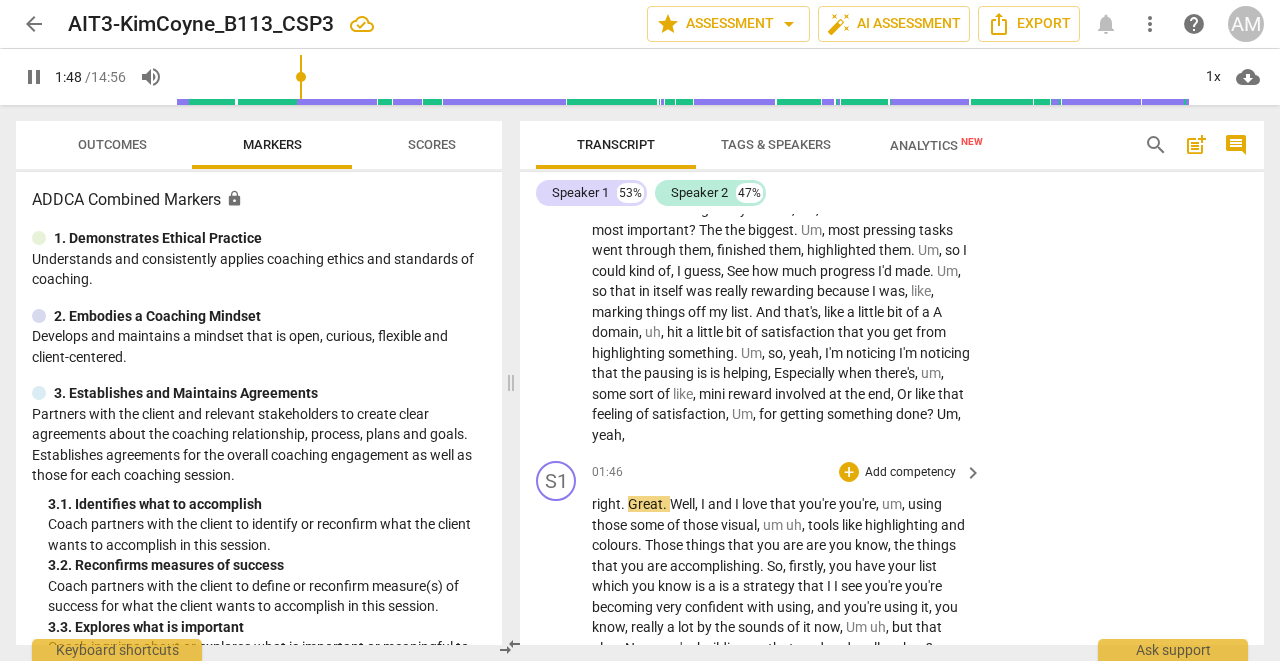 scroll, scrollTop: 2511, scrollLeft: 0, axis: vertical 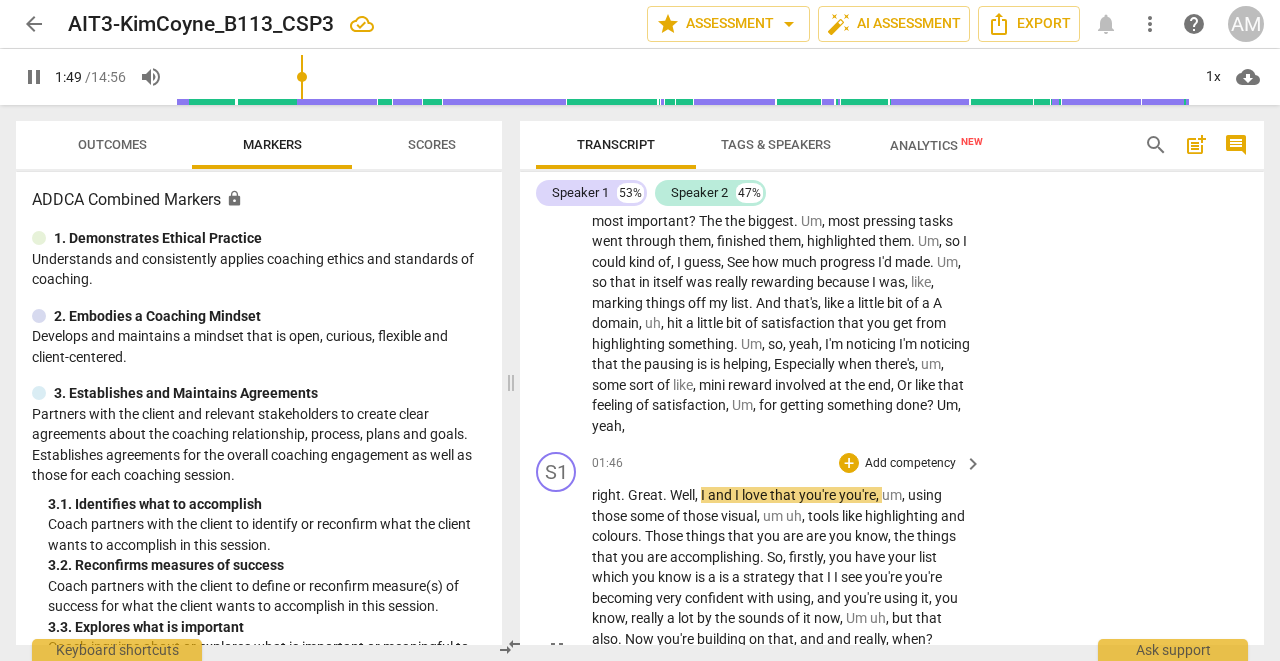 click on "pause" at bounding box center (557, 650) 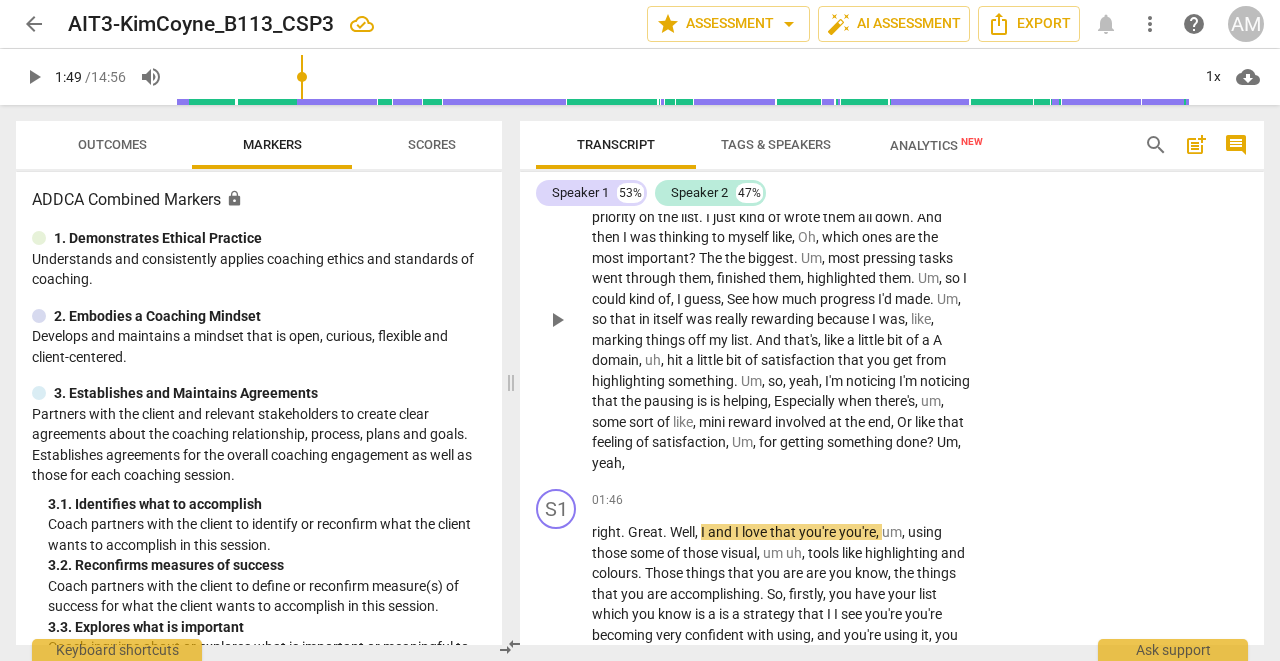scroll, scrollTop: 2491, scrollLeft: 0, axis: vertical 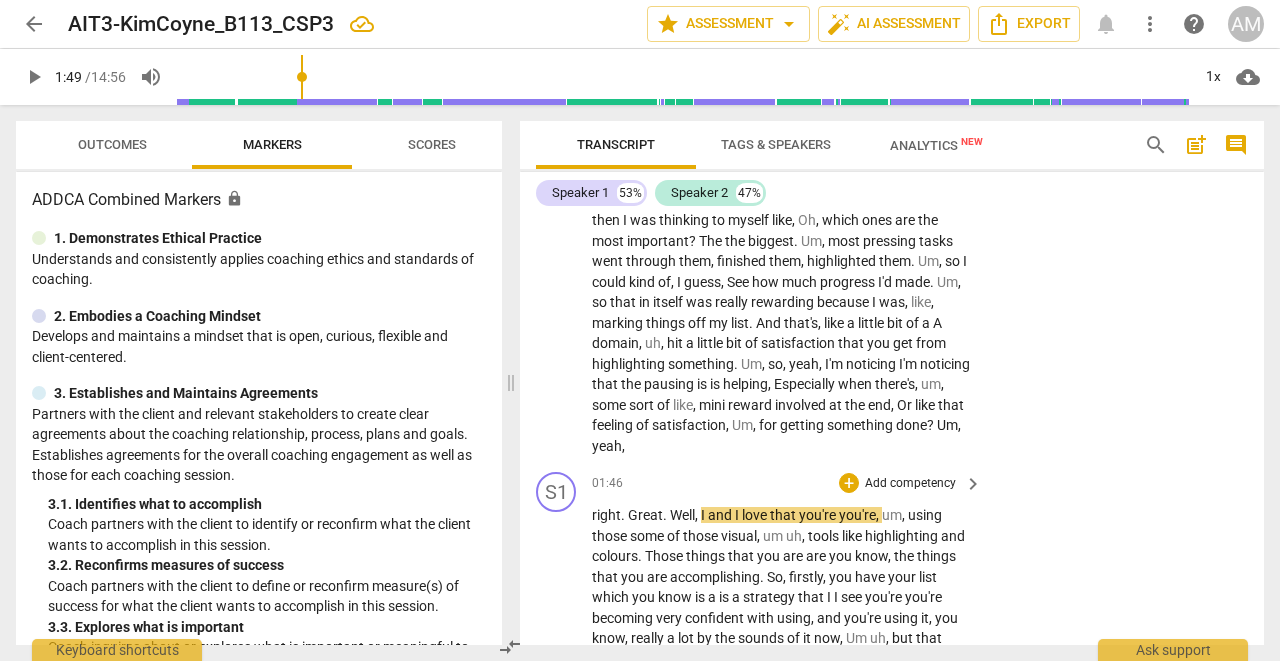 click on "play_arrow" at bounding box center [557, 670] 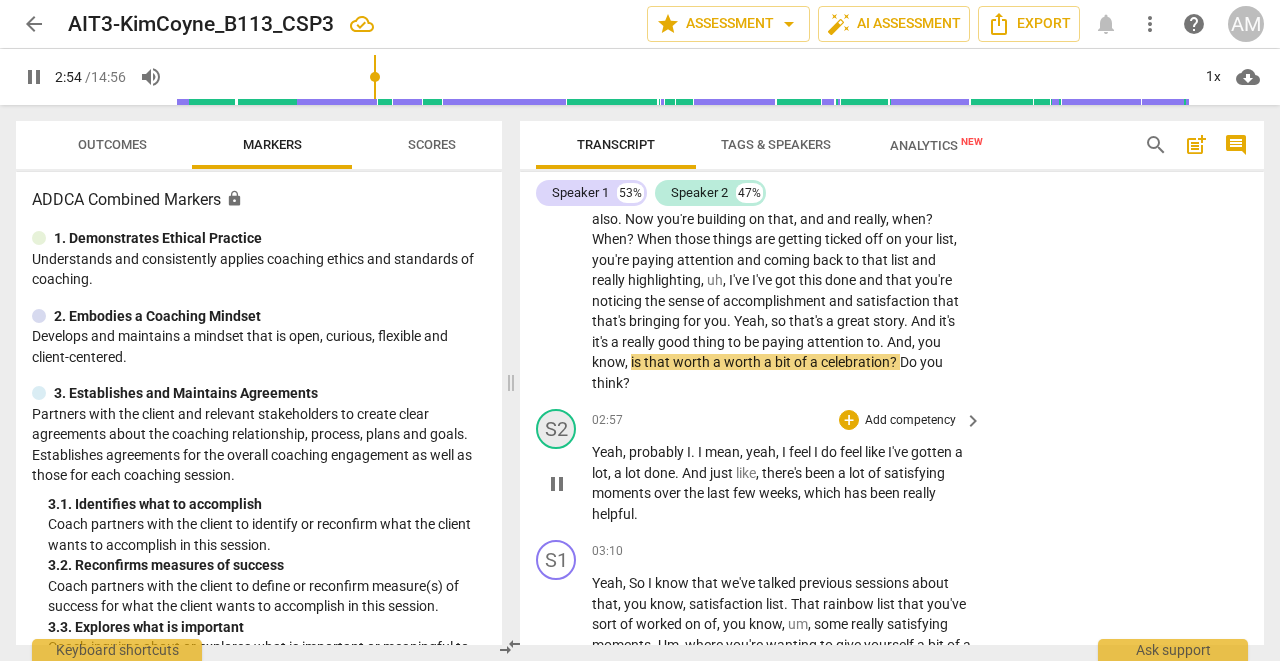 scroll, scrollTop: 2933, scrollLeft: 0, axis: vertical 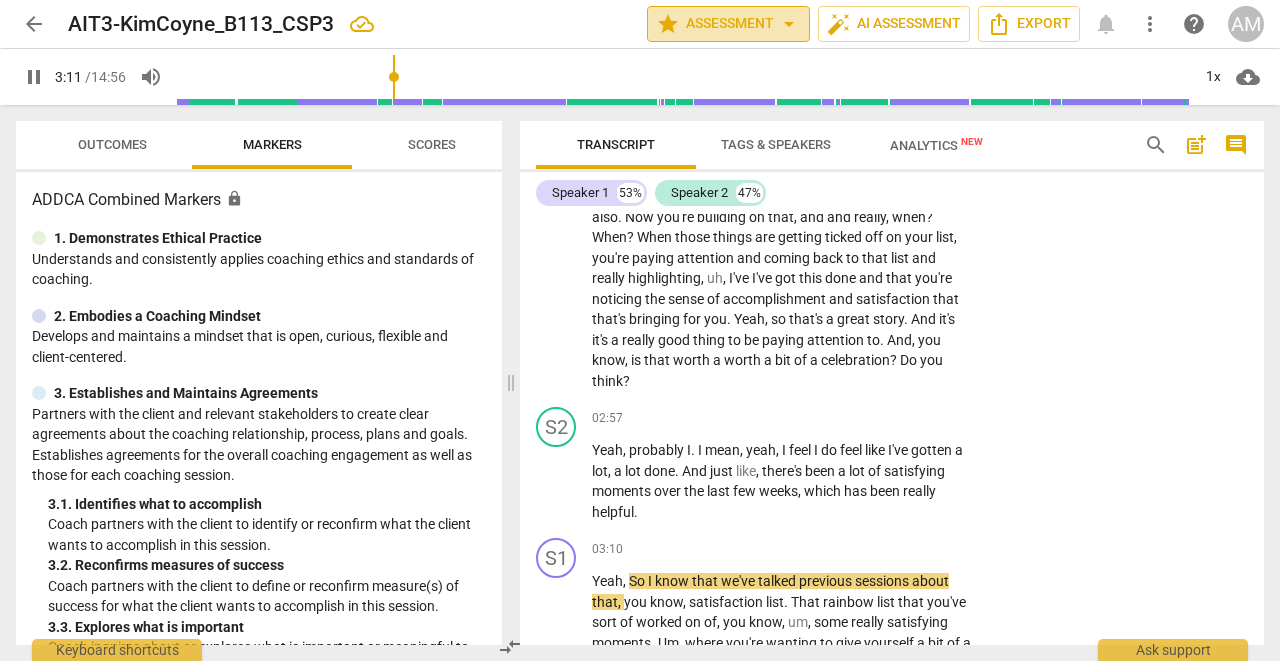 click on "arrow_drop_down" at bounding box center (789, 24) 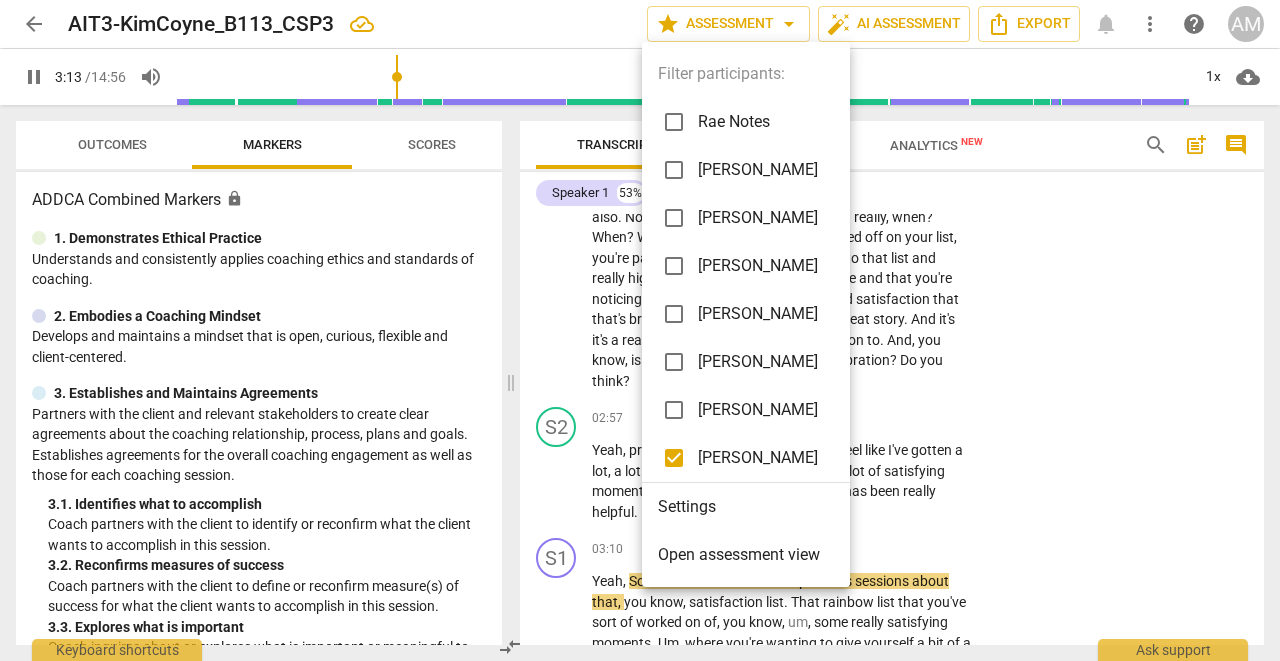 click at bounding box center [640, 330] 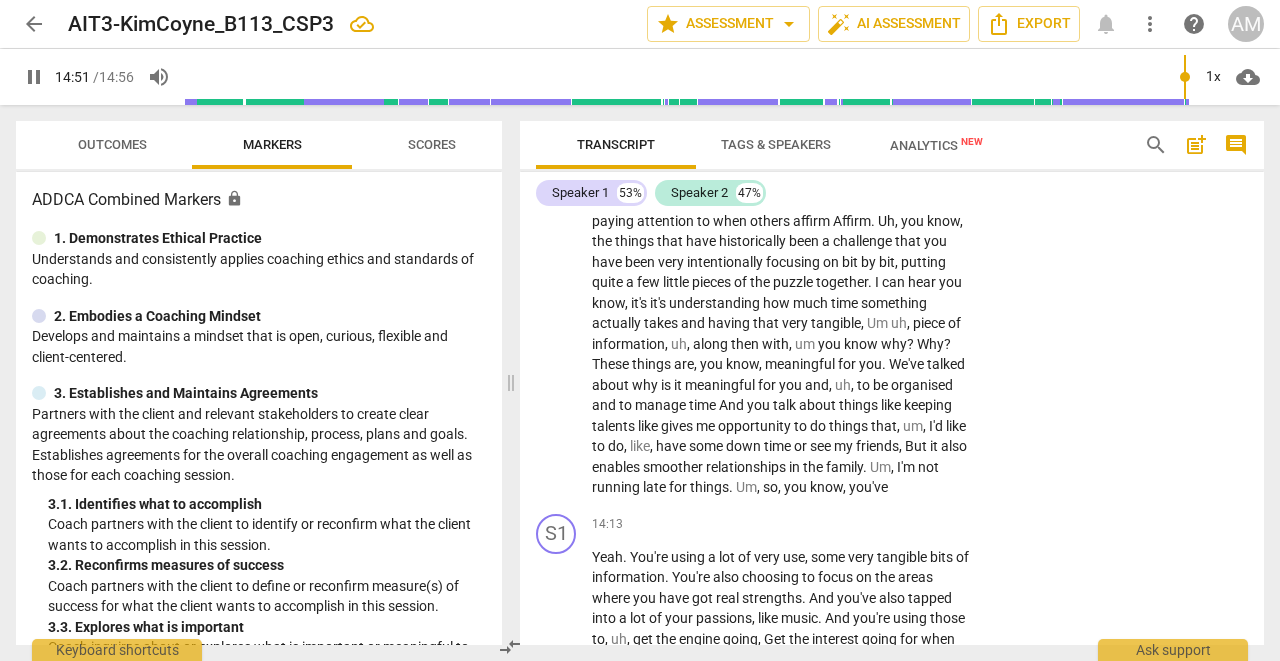 scroll, scrollTop: 7427, scrollLeft: 0, axis: vertical 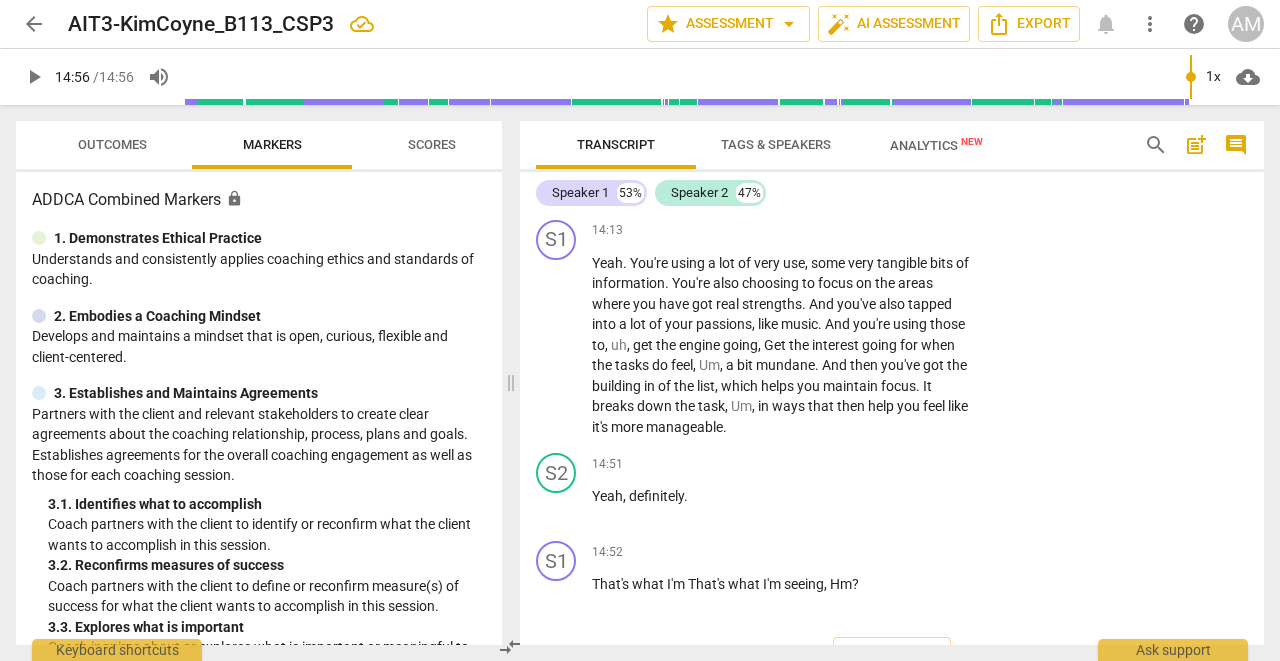type on "896" 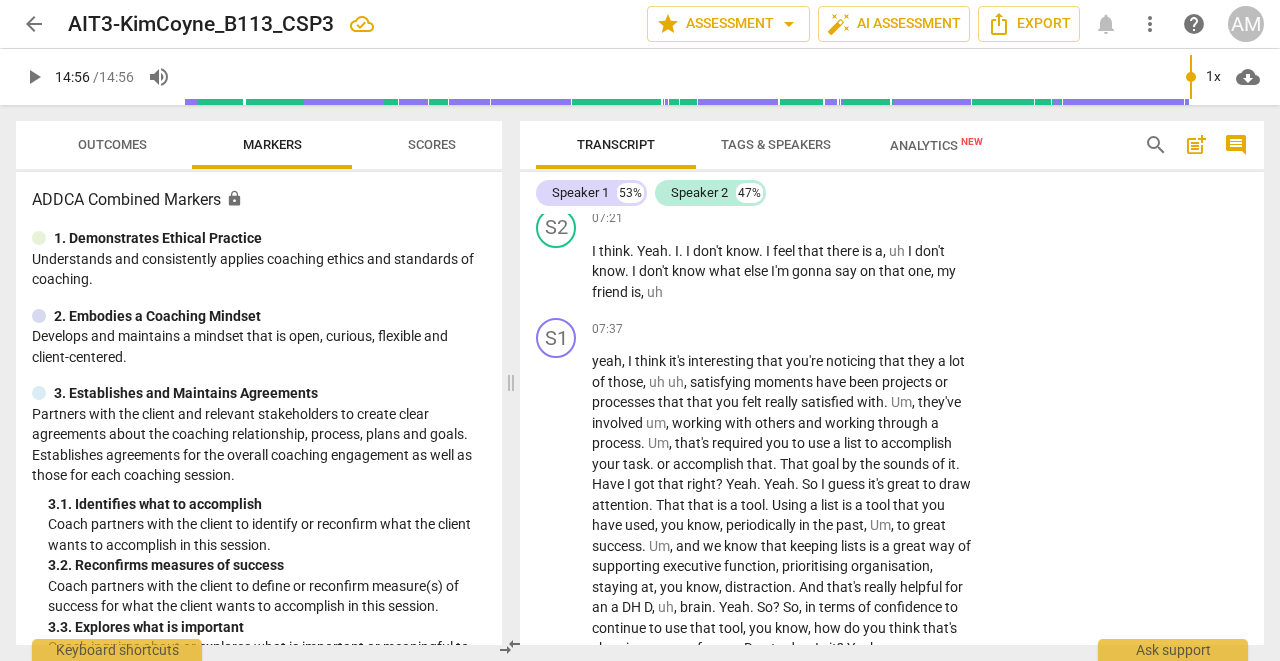 scroll, scrollTop: 4474, scrollLeft: 0, axis: vertical 